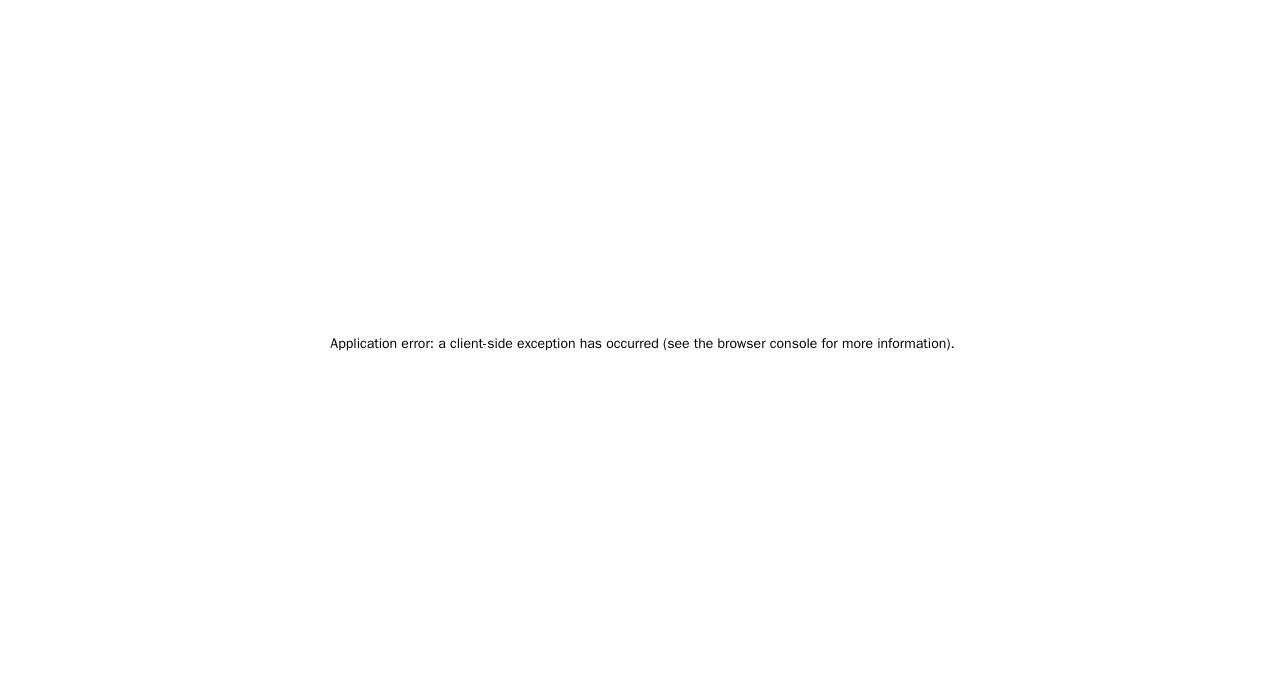 scroll, scrollTop: 0, scrollLeft: 0, axis: both 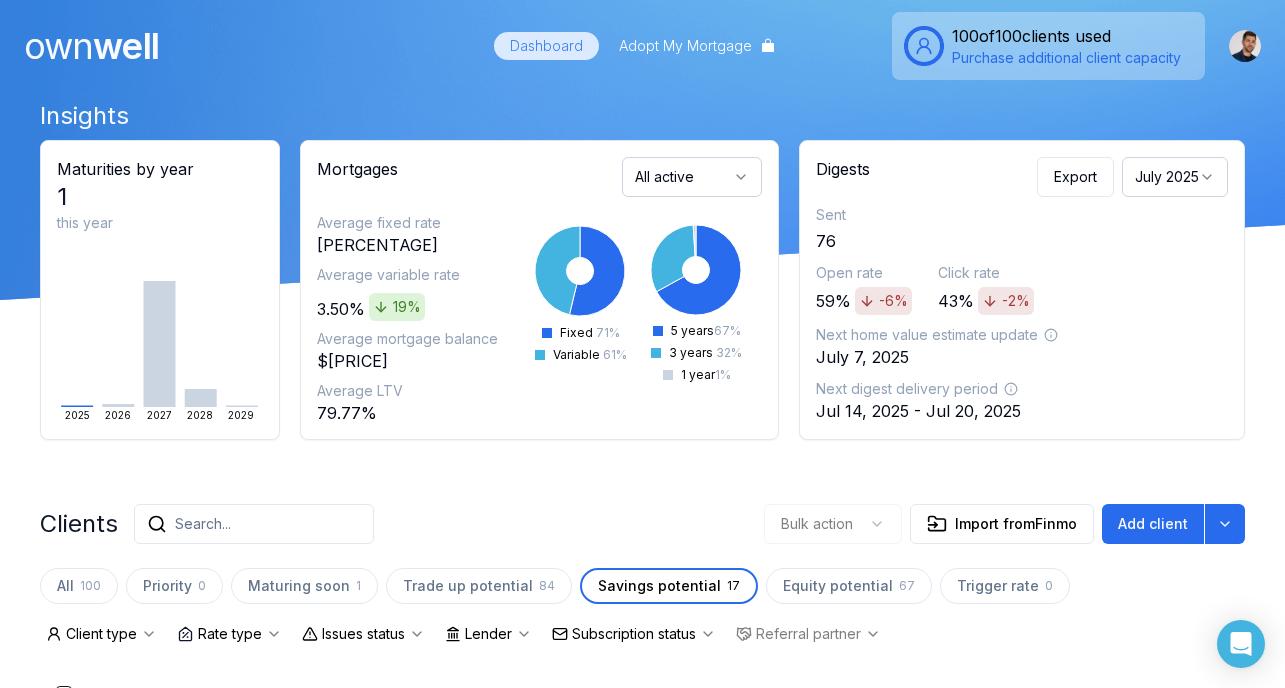 click at bounding box center (1245, 46) 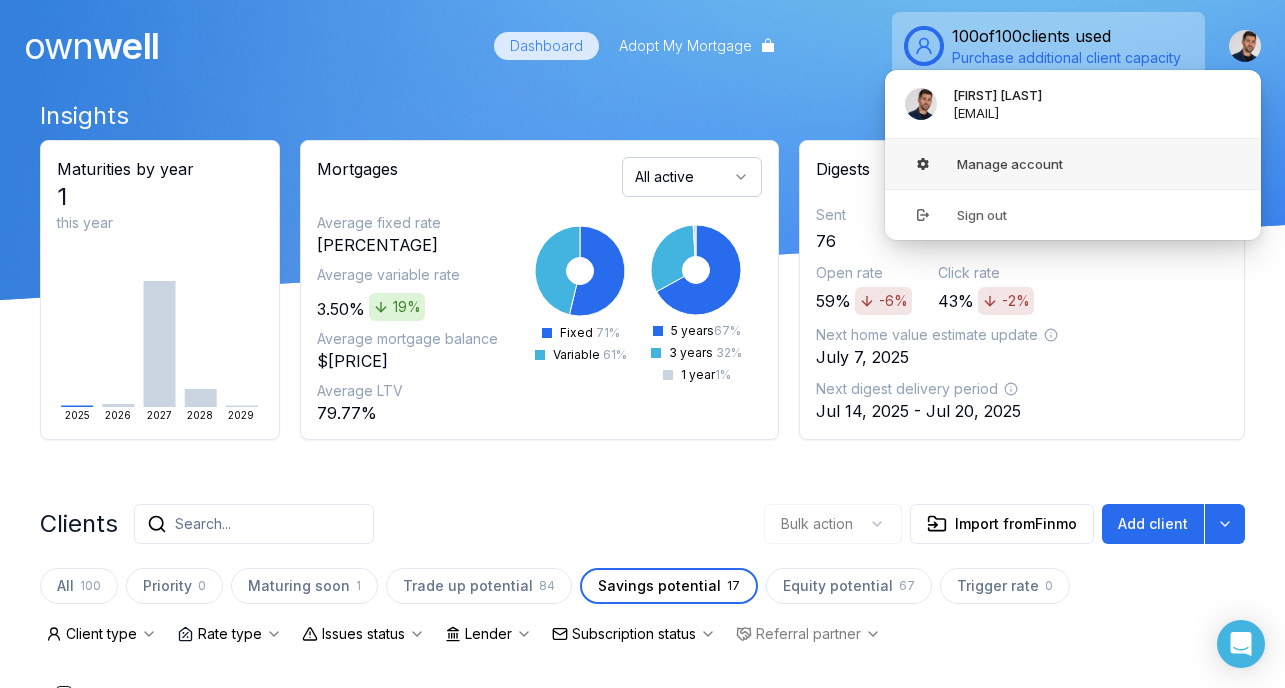 click on "Manage account" at bounding box center (1073, 164) 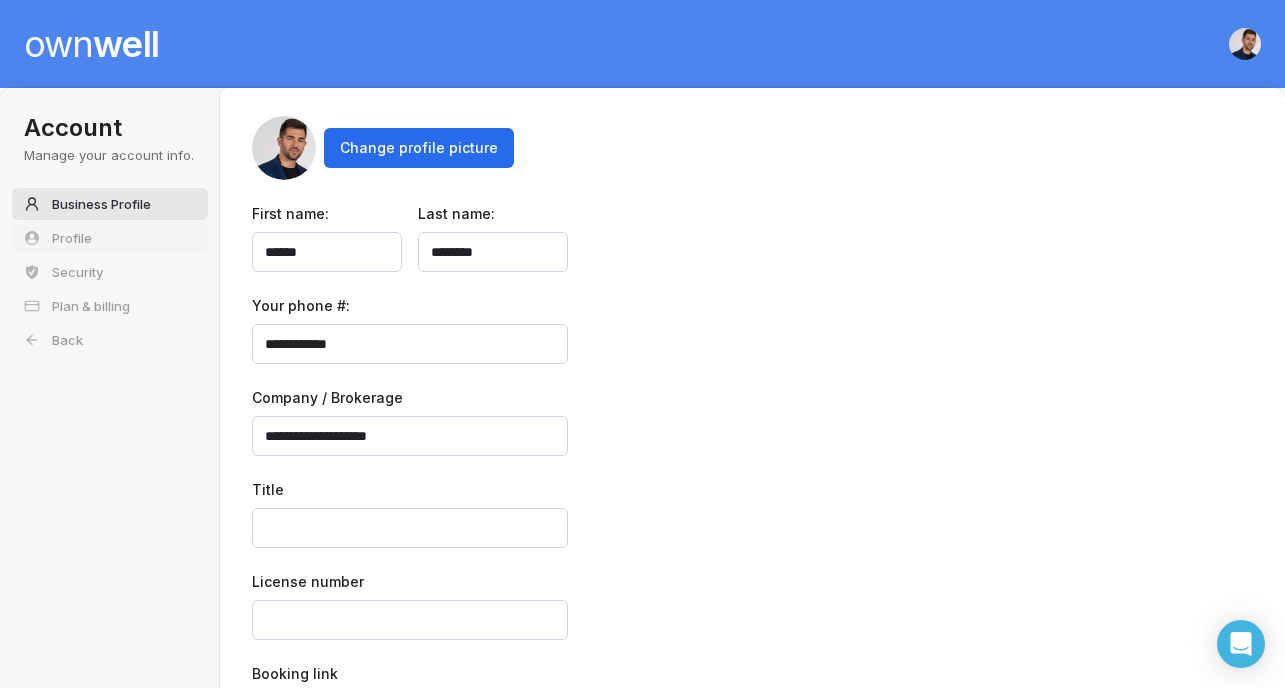 click on "Profile" at bounding box center (110, 238) 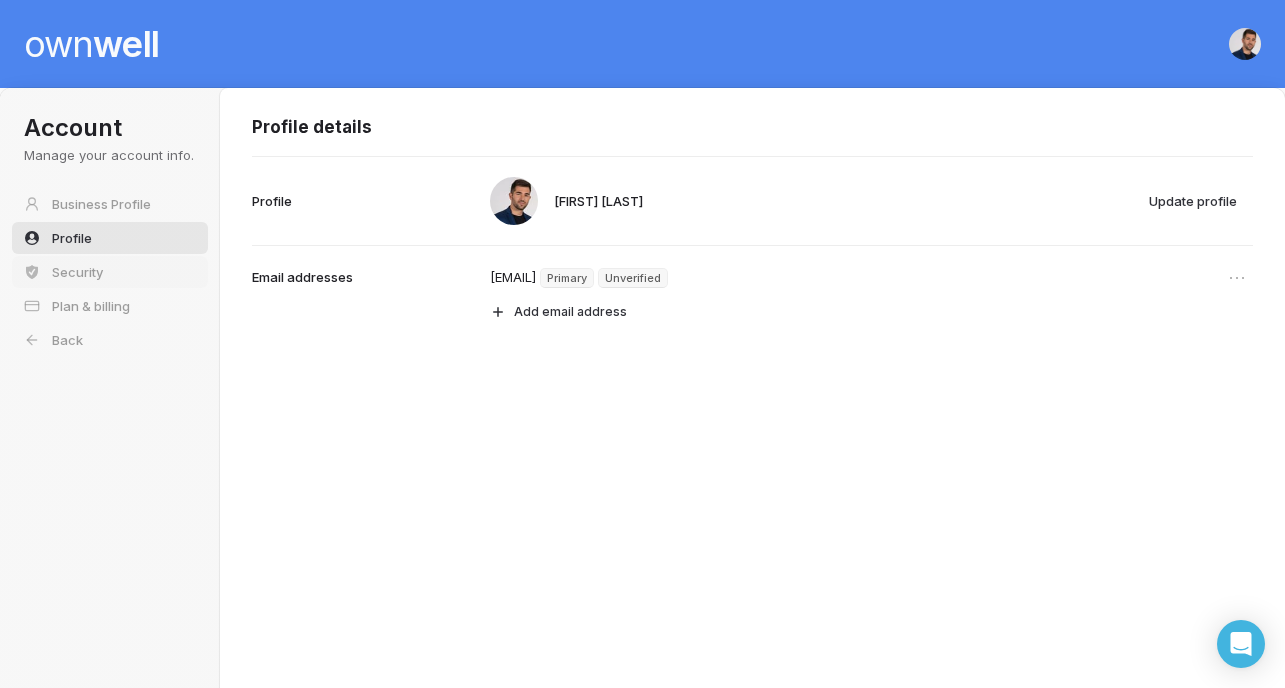click on "Security" at bounding box center [110, 272] 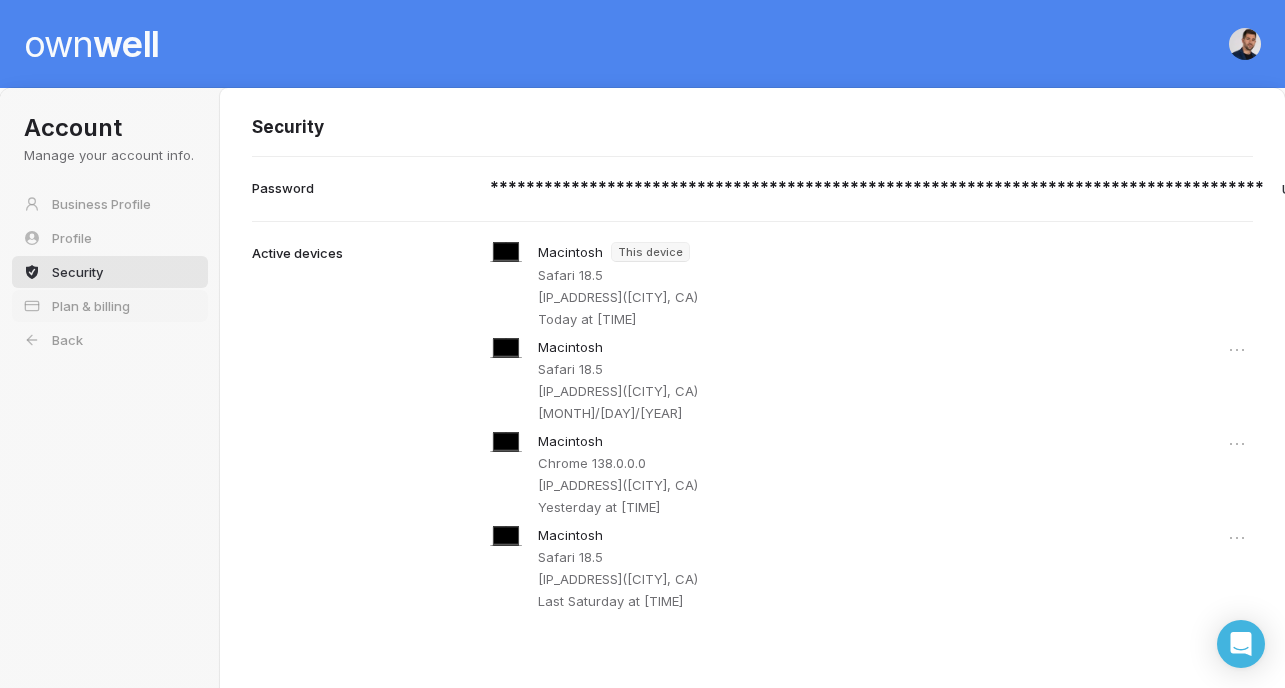 click on "Plan & billing" at bounding box center (110, 306) 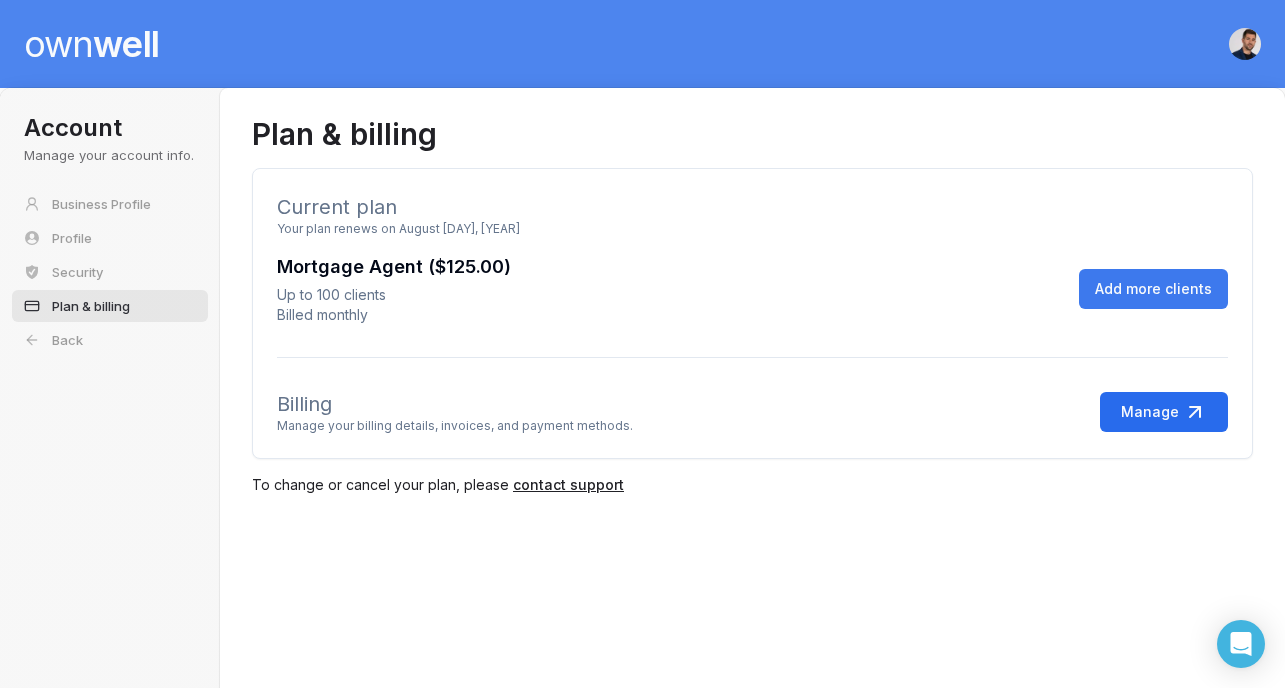 click on "Add more clients" at bounding box center (1153, 289) 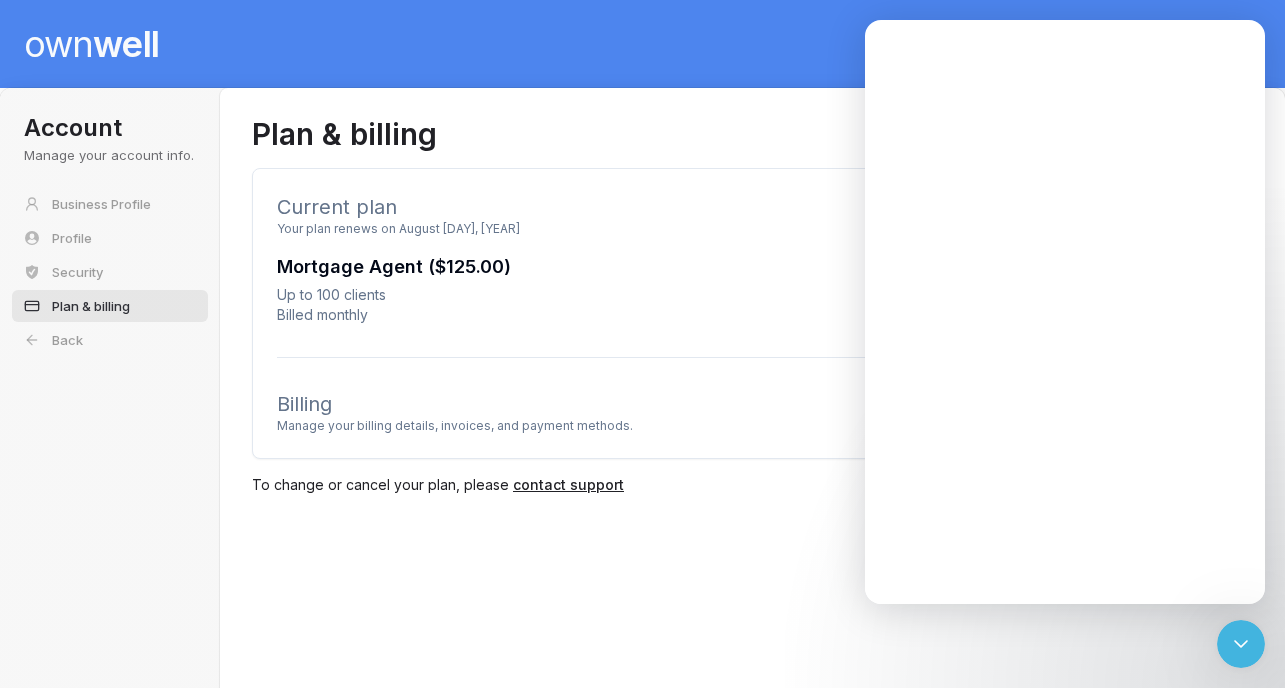 scroll, scrollTop: 0, scrollLeft: 0, axis: both 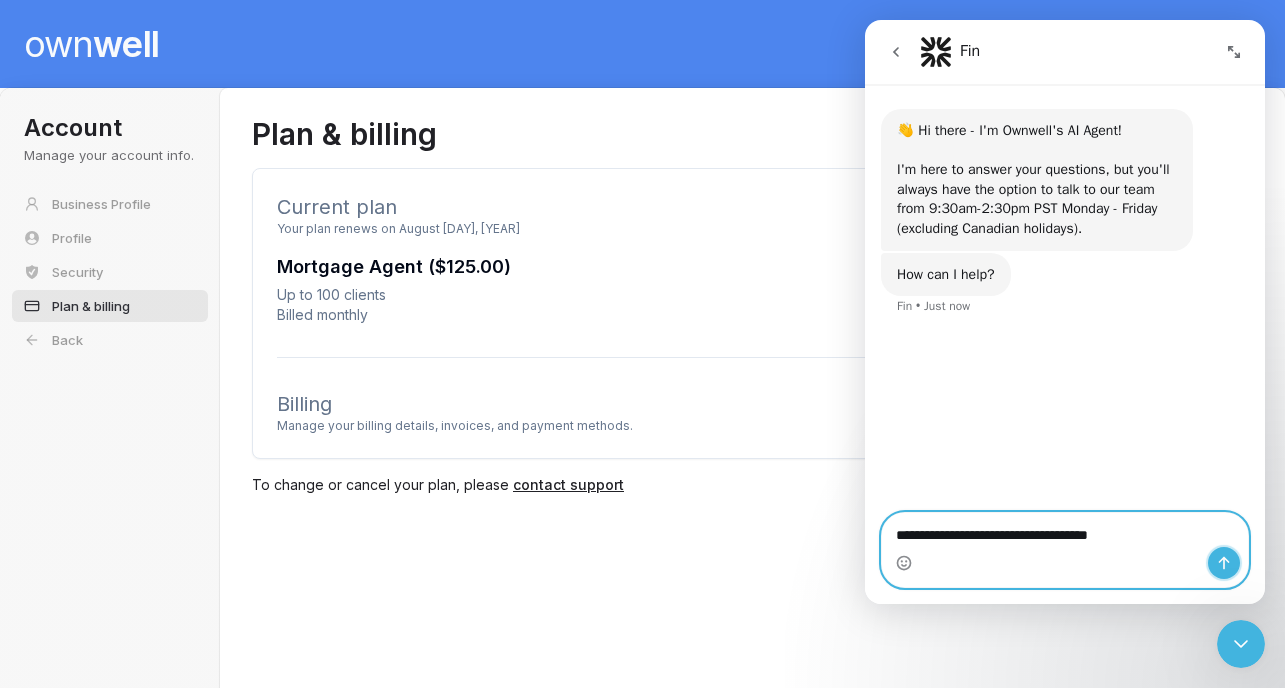 click 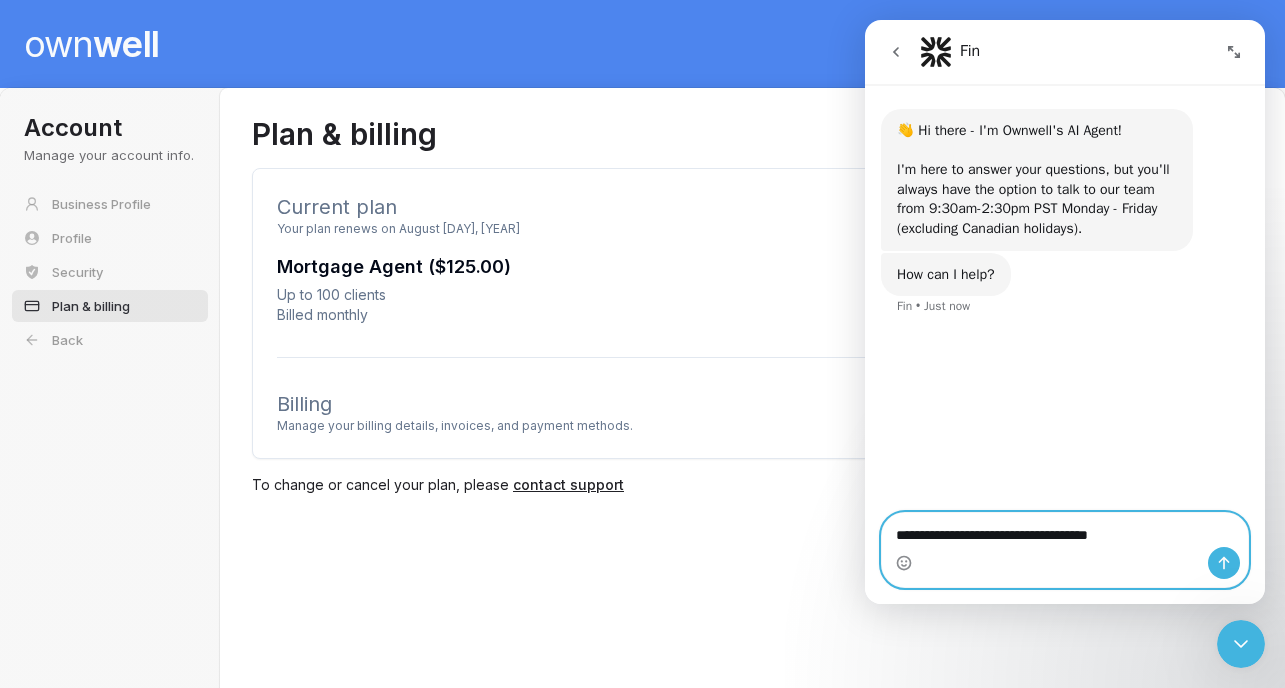 type 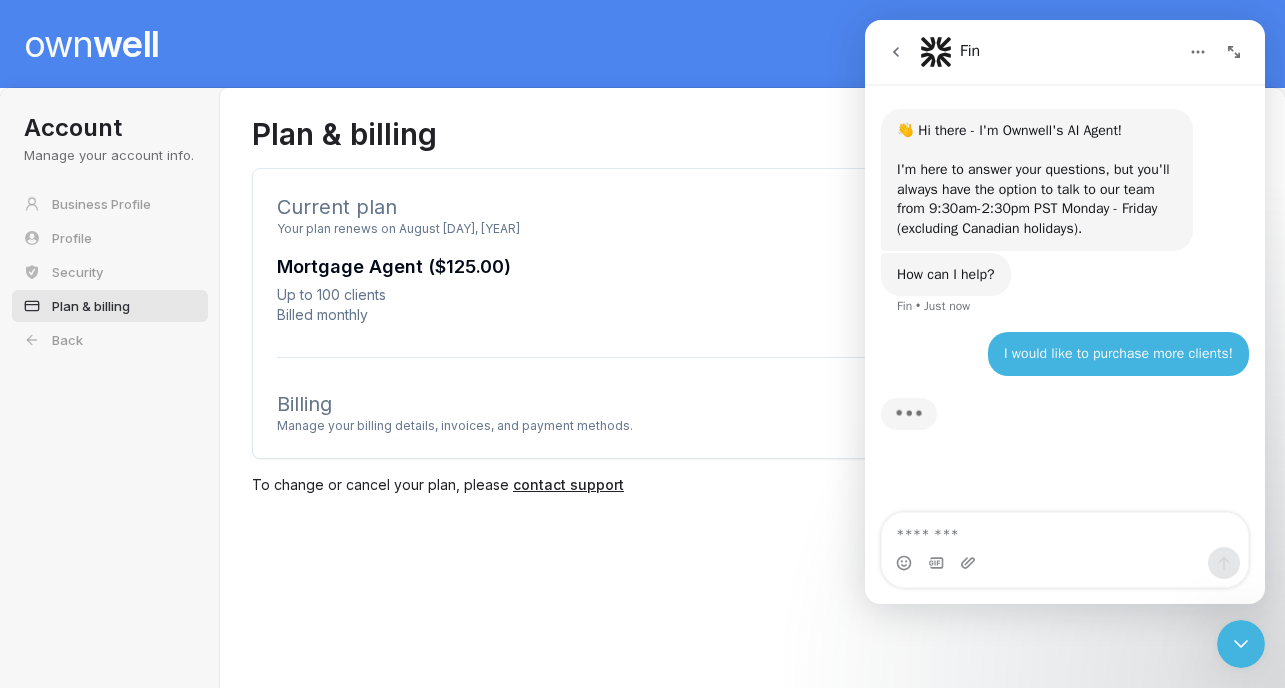 scroll, scrollTop: 3, scrollLeft: 0, axis: vertical 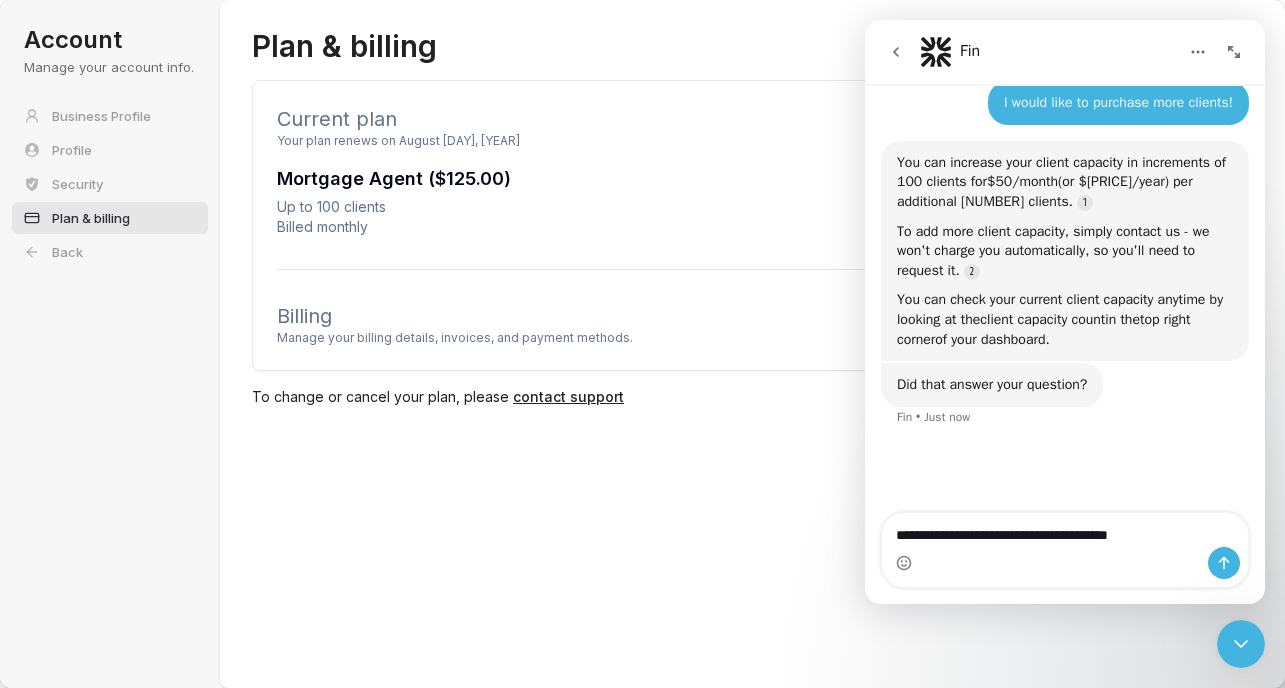 type on "**********" 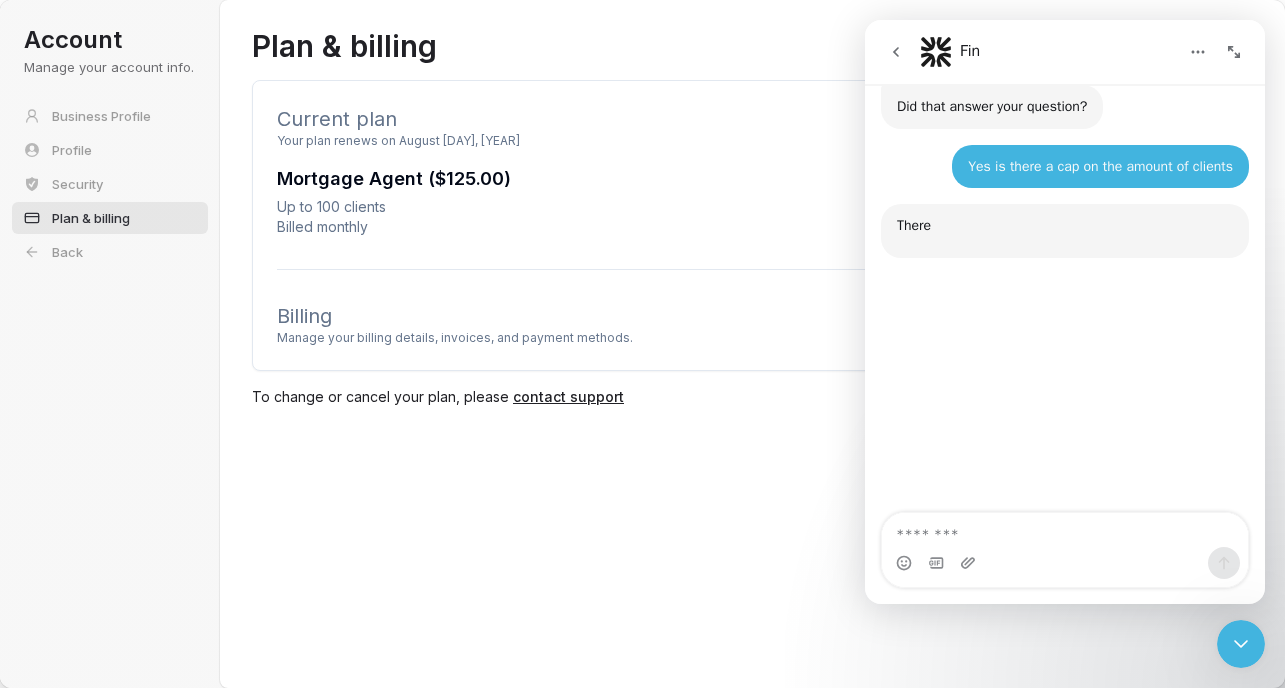 scroll, scrollTop: 563, scrollLeft: 0, axis: vertical 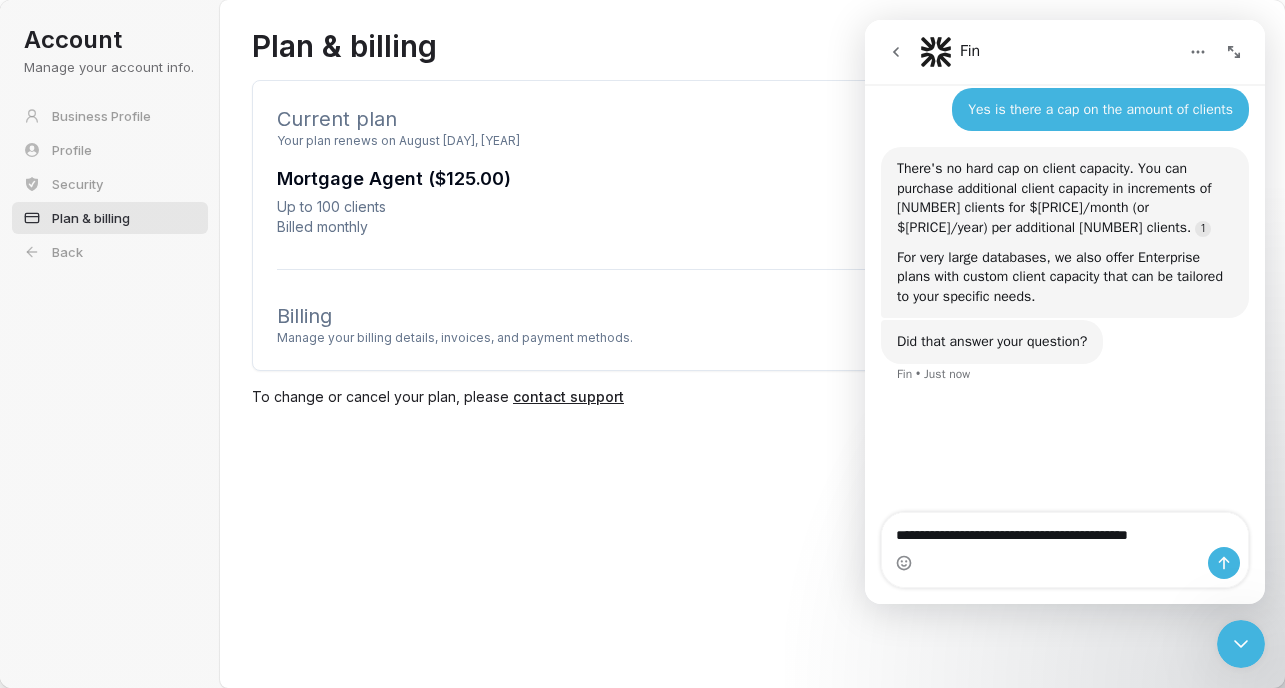 type on "**********" 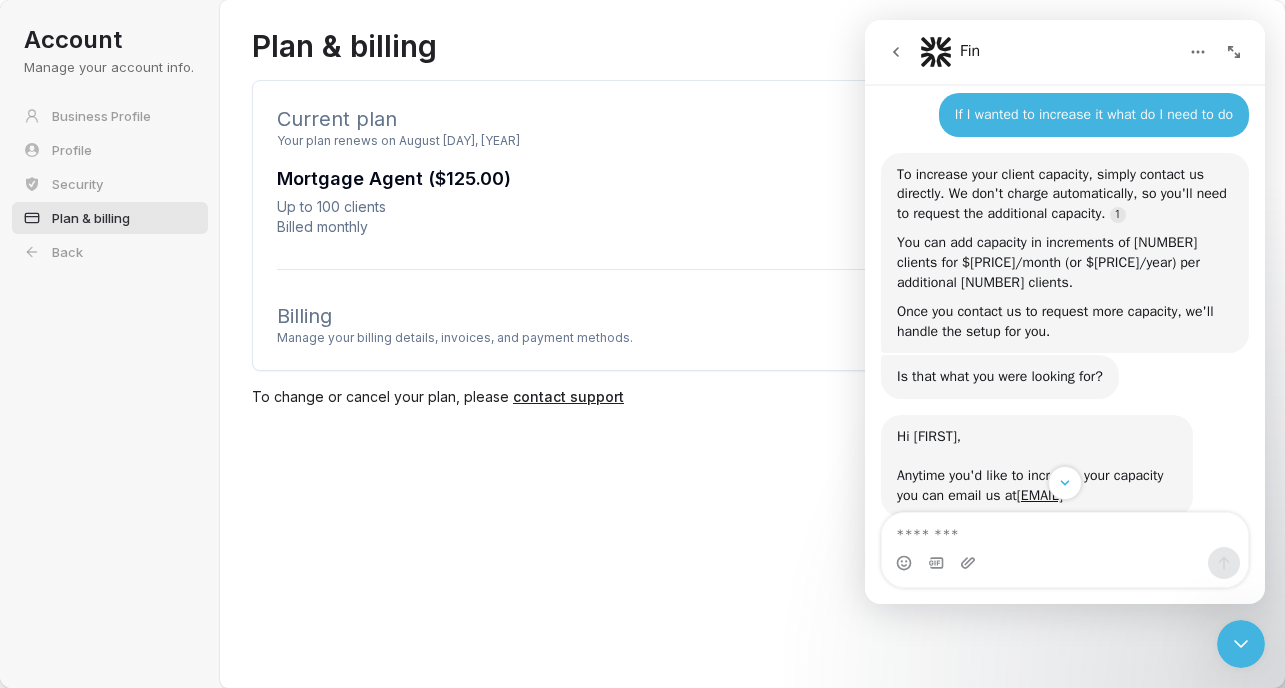 scroll, scrollTop: 910, scrollLeft: 0, axis: vertical 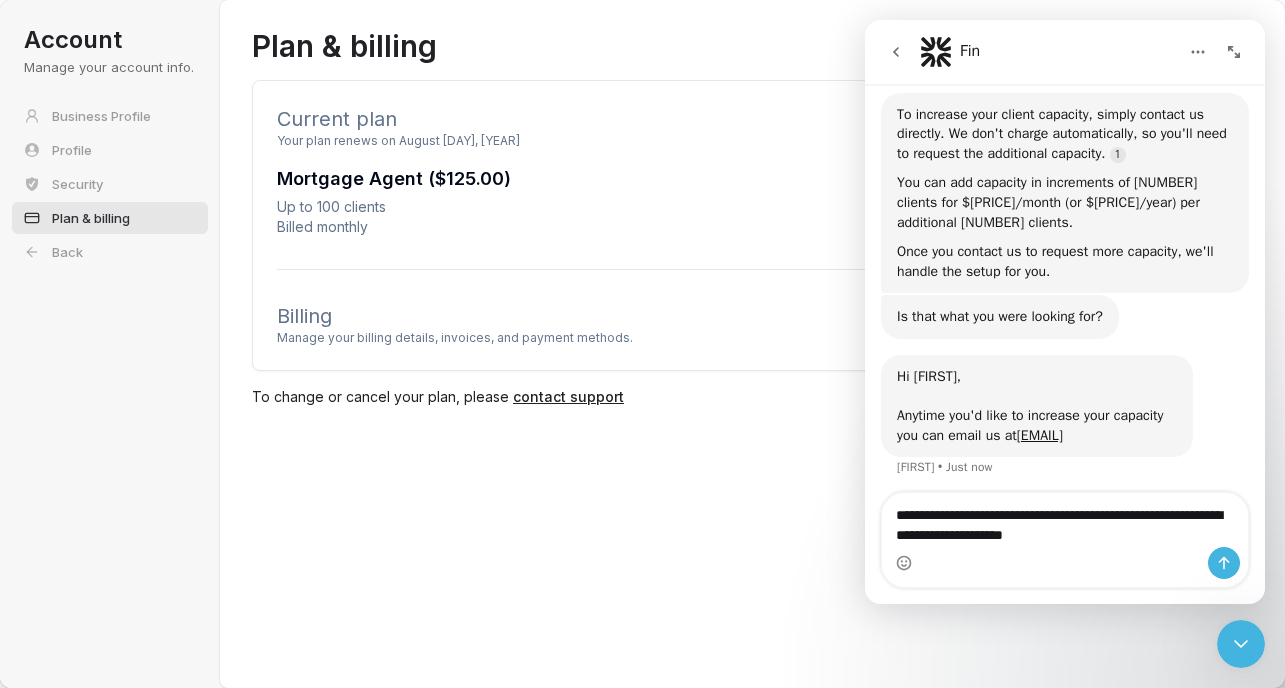 type on "**********" 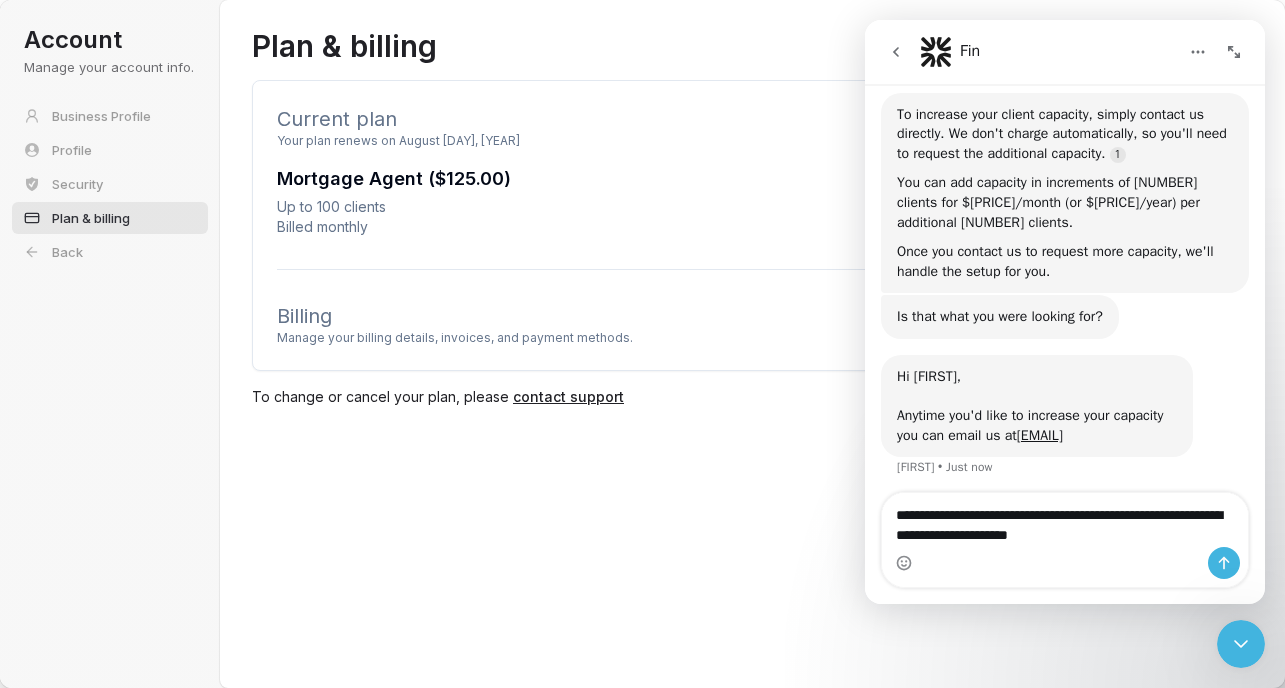 type 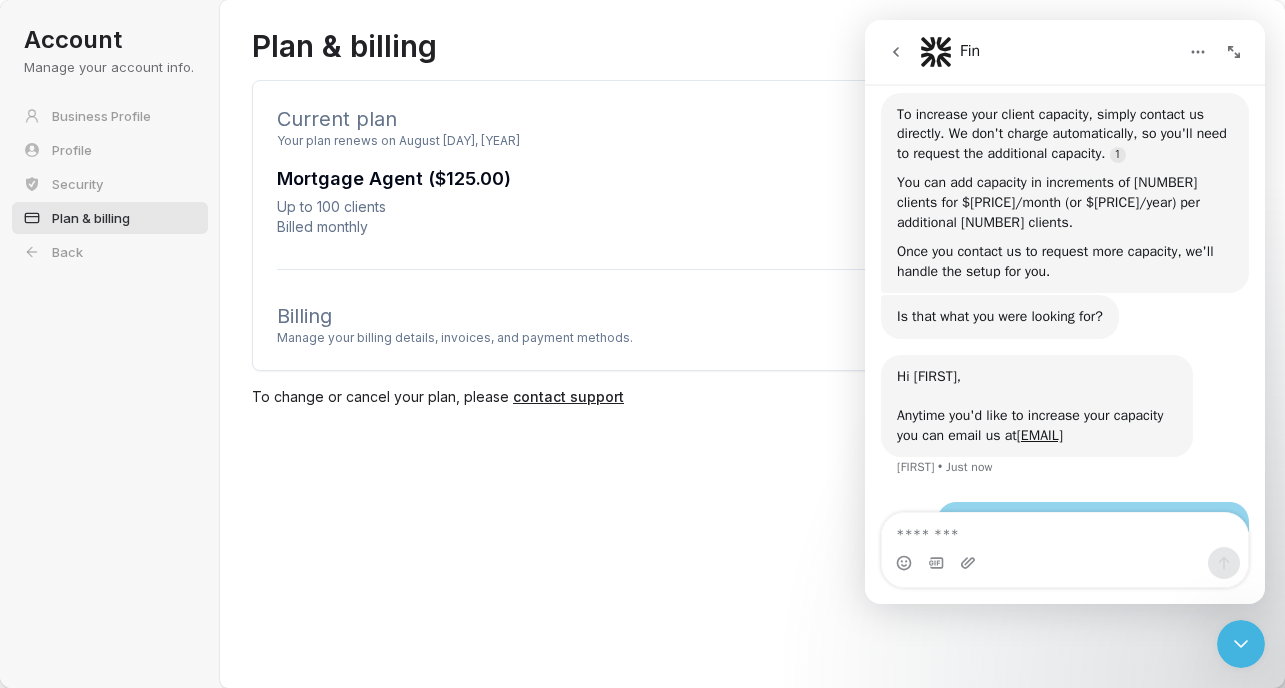 scroll, scrollTop: 88, scrollLeft: 0, axis: vertical 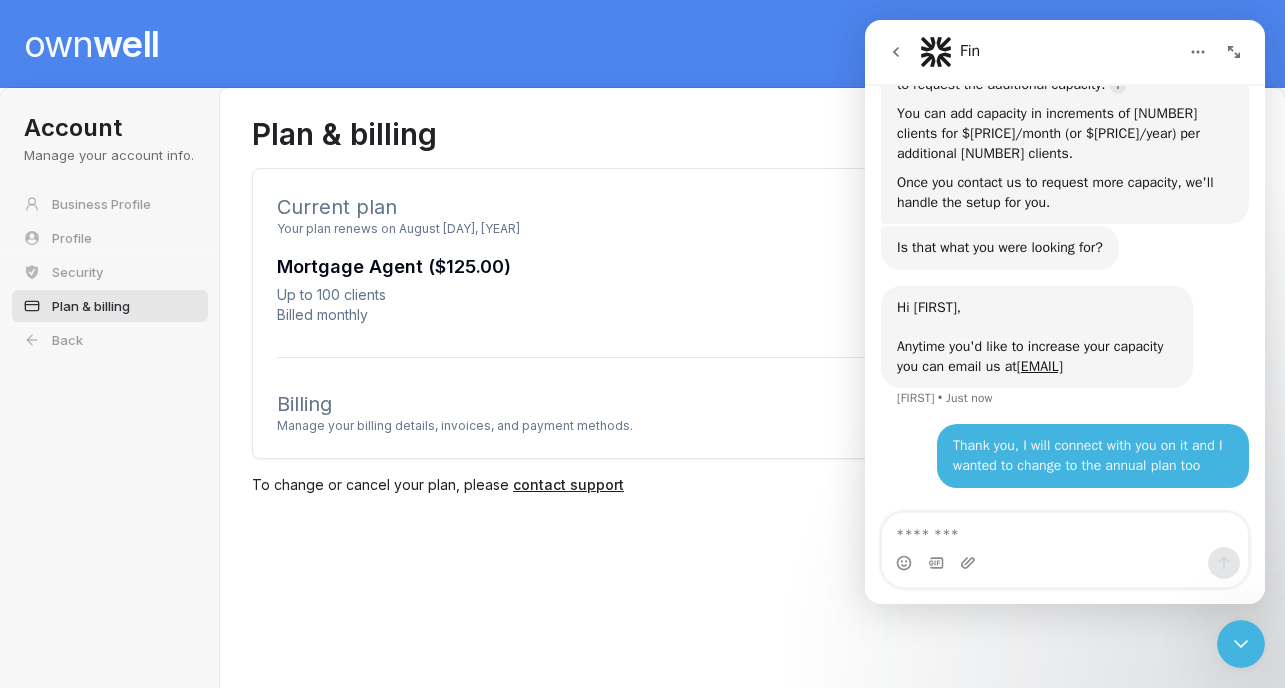 click on "Plan & billing Current plan Your plan renews on August [DAY], [YEAR] Mortgage Agent ($[PRICE]) Up to [NUMBER] clients Billed month ly Add more clients Billing Manage your billing details, invoices, and payment methods. Manage To change or cancel your plan, please contact support" at bounding box center [752, 305] 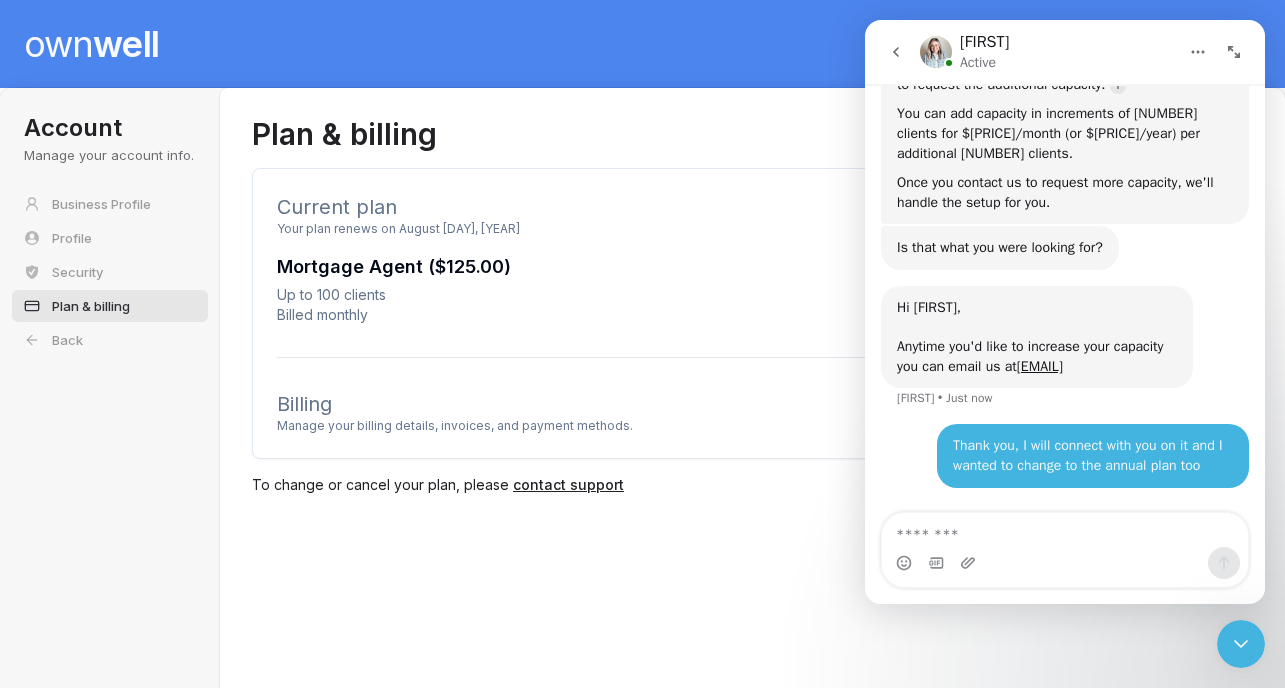 click at bounding box center [1241, 644] 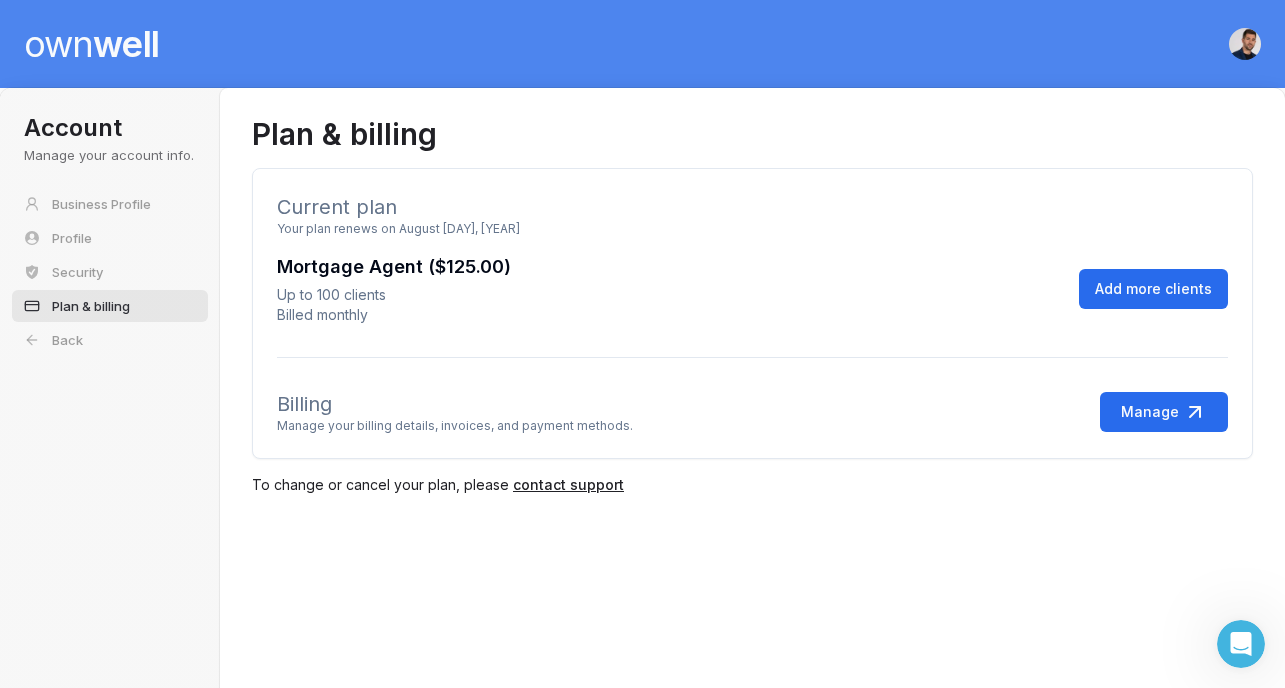 scroll, scrollTop: 0, scrollLeft: 0, axis: both 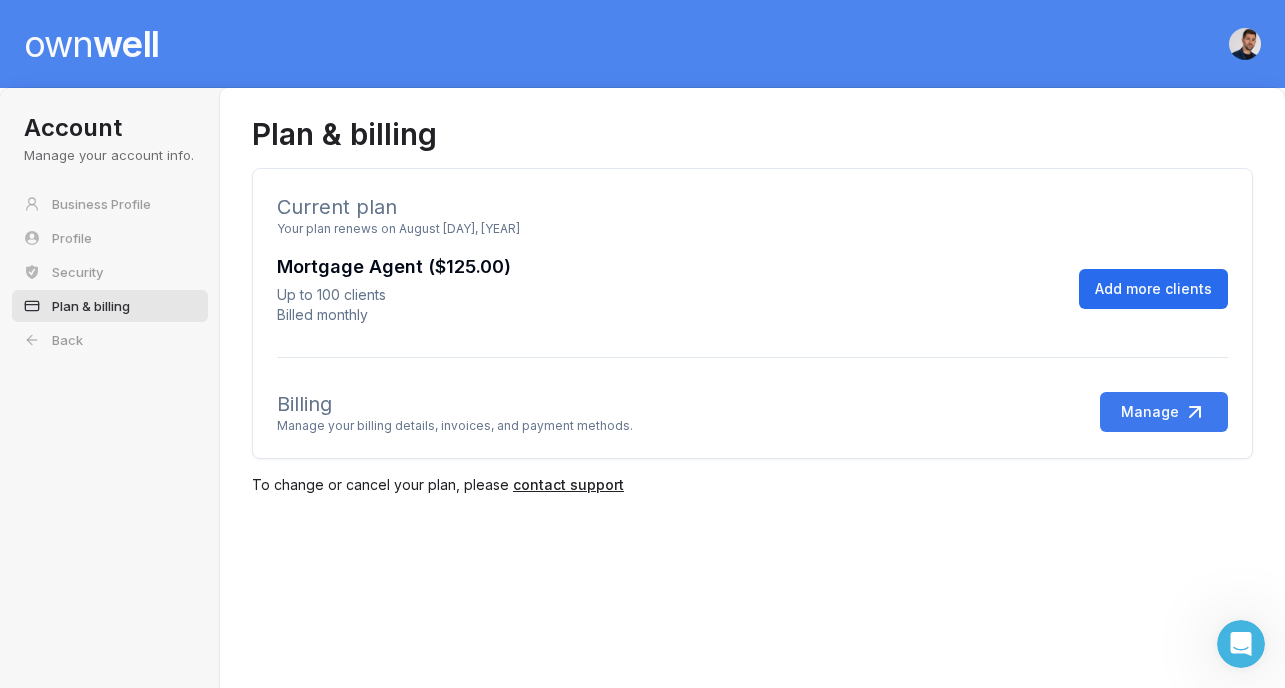 click on "Manage" at bounding box center [1164, 412] 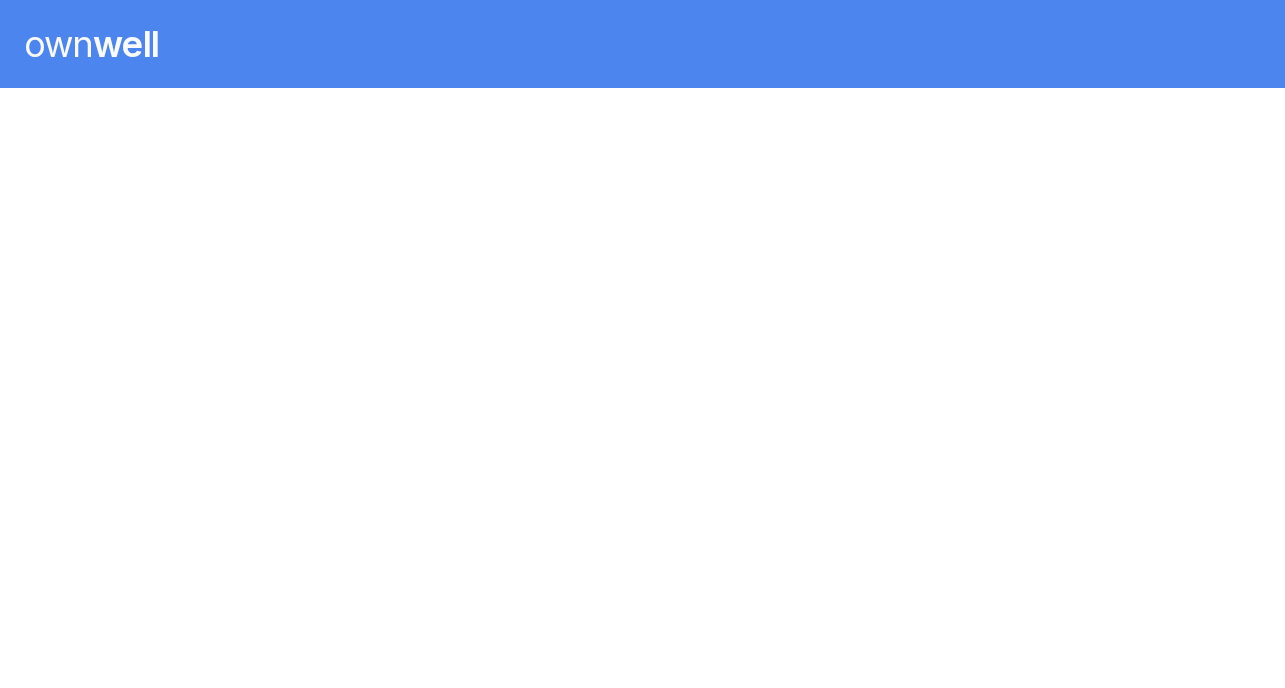 scroll, scrollTop: 0, scrollLeft: 0, axis: both 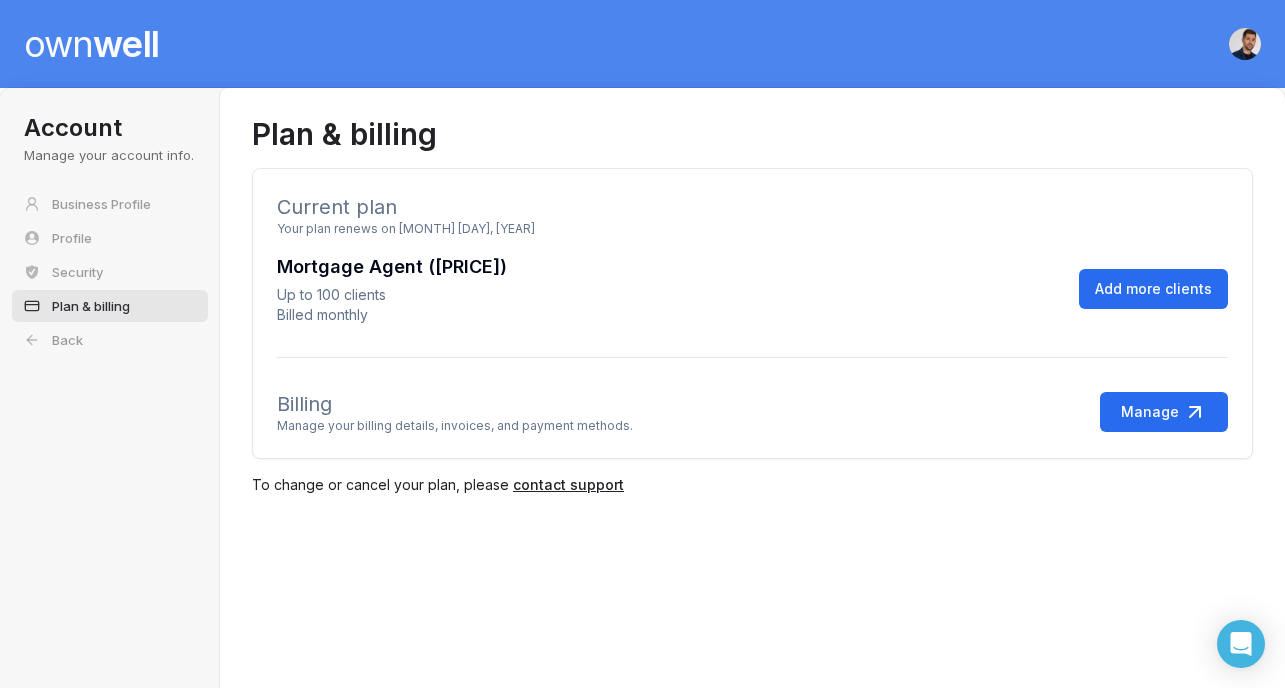 click on "own" at bounding box center [58, 44] 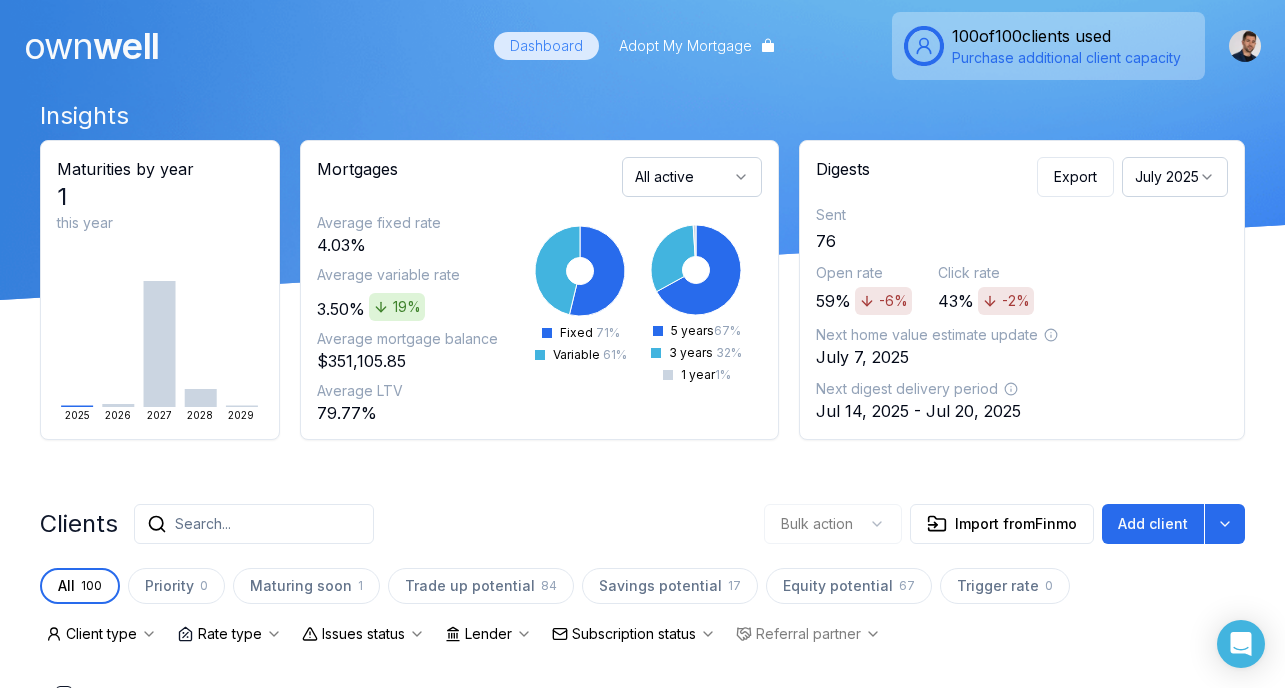 scroll, scrollTop: 0, scrollLeft: 0, axis: both 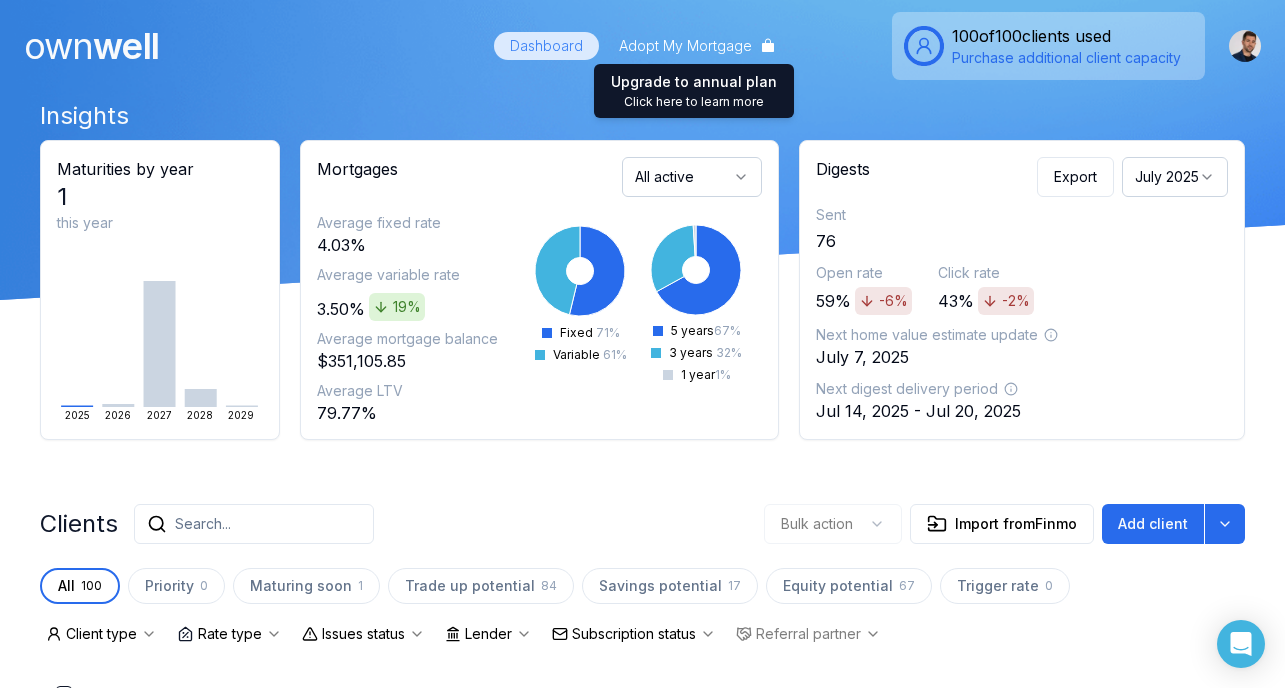 click on "Adopt My Mortgage" at bounding box center (685, 46) 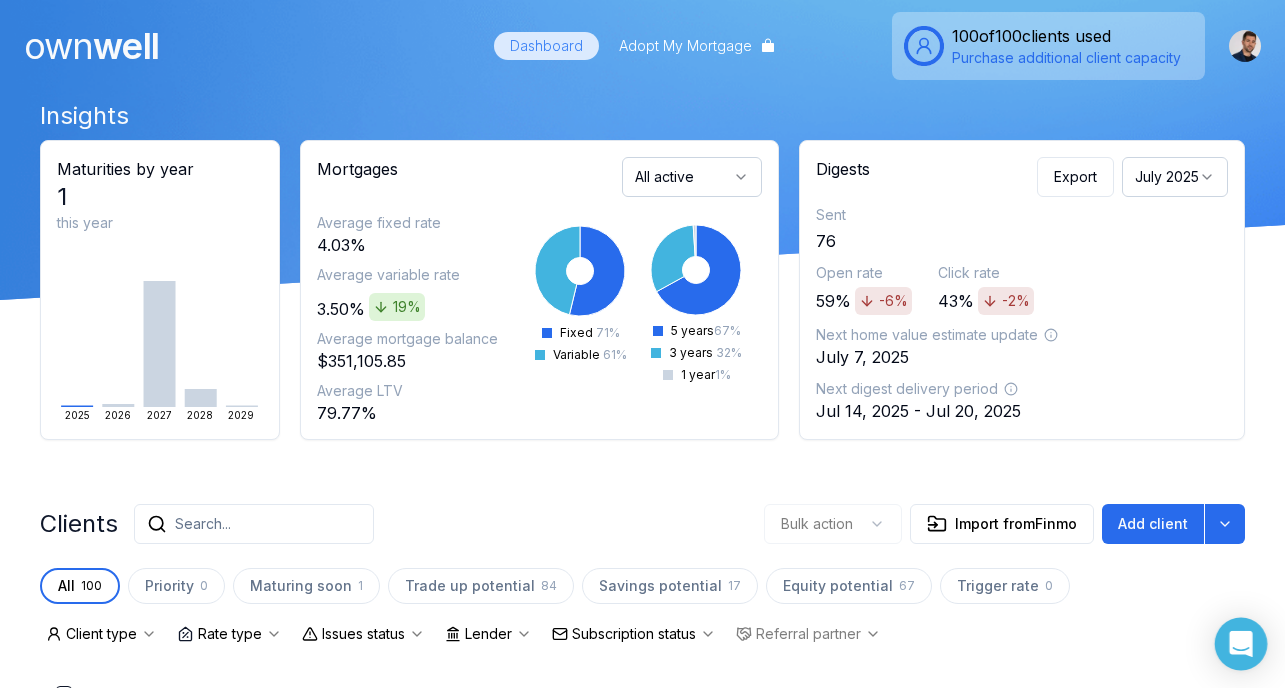 scroll, scrollTop: 0, scrollLeft: 0, axis: both 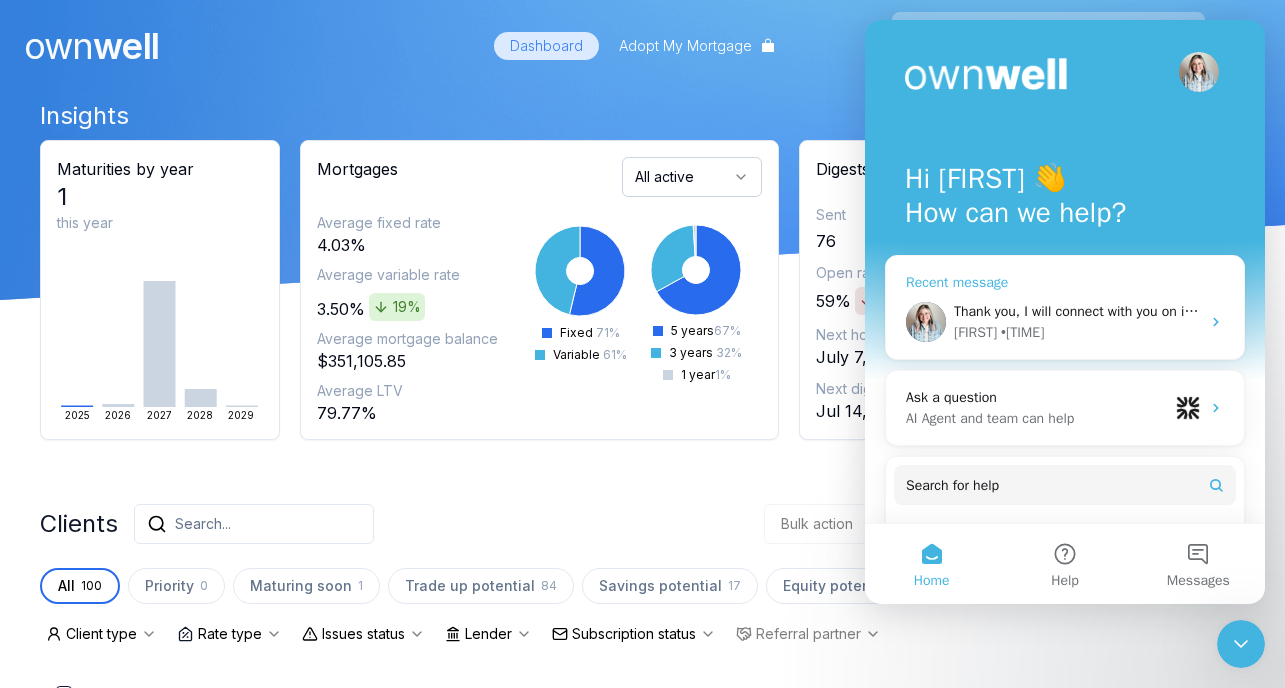 click on "Julie •  11m ago" at bounding box center (1077, 332) 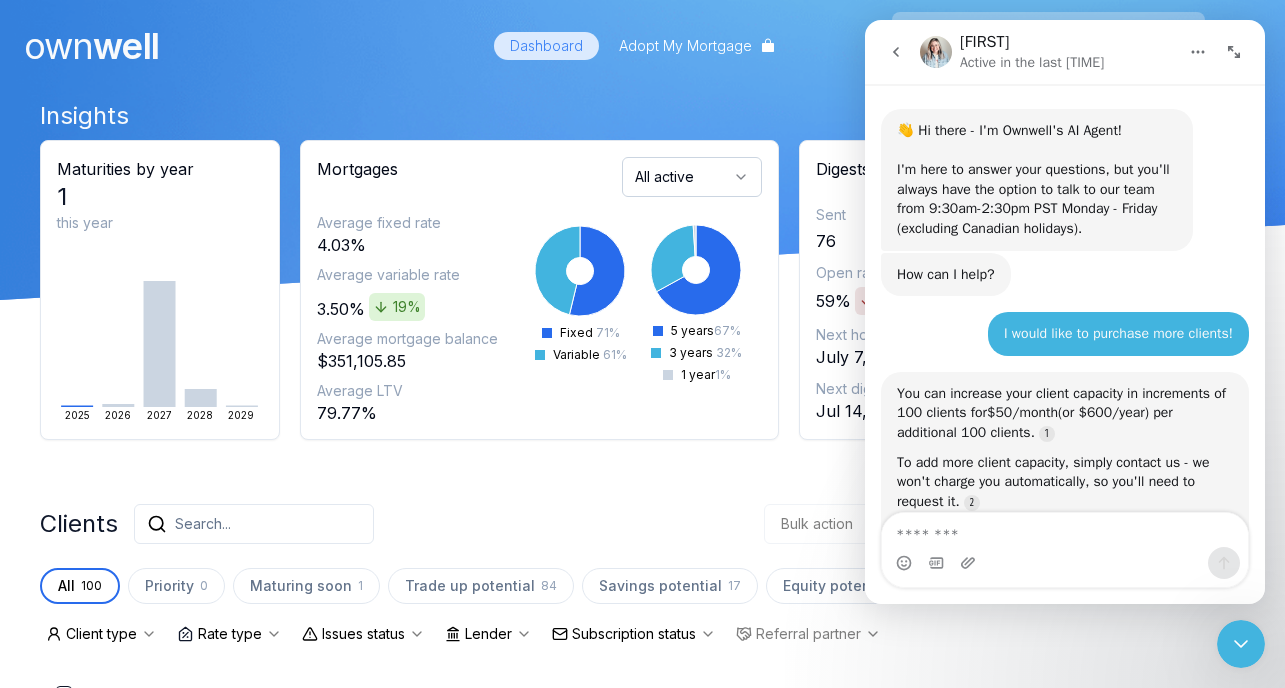 scroll, scrollTop: 991, scrollLeft: 0, axis: vertical 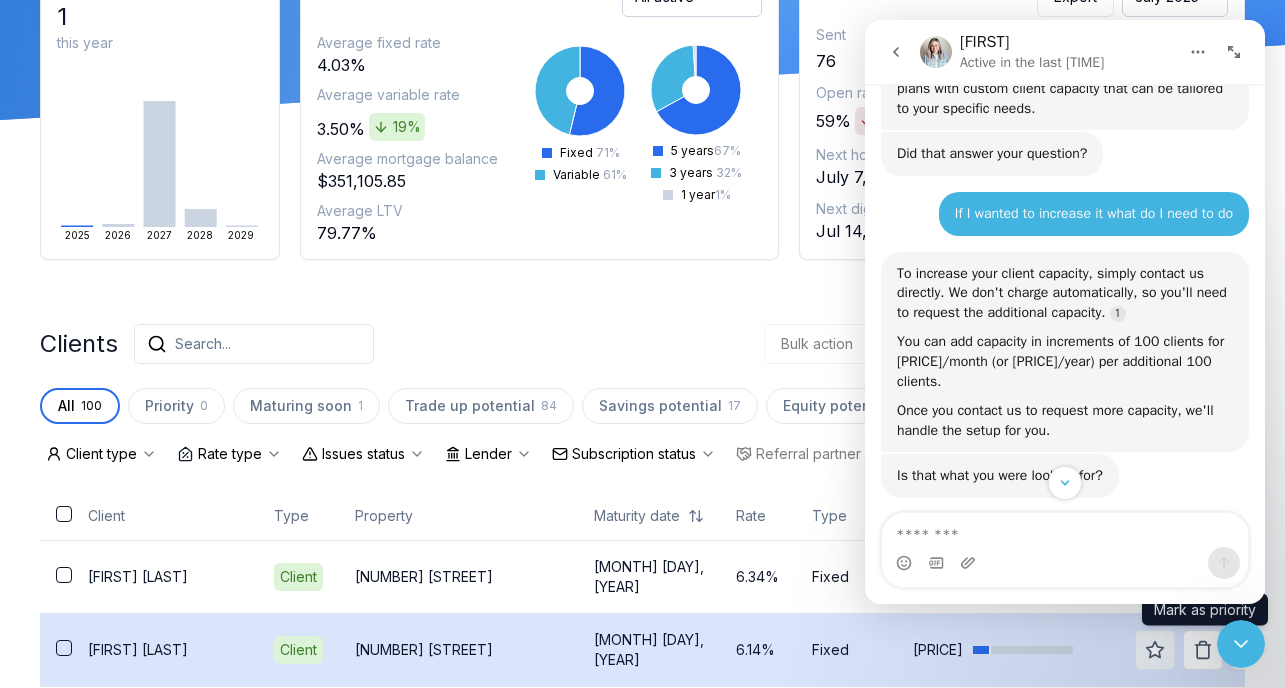 click at bounding box center (1155, 650) 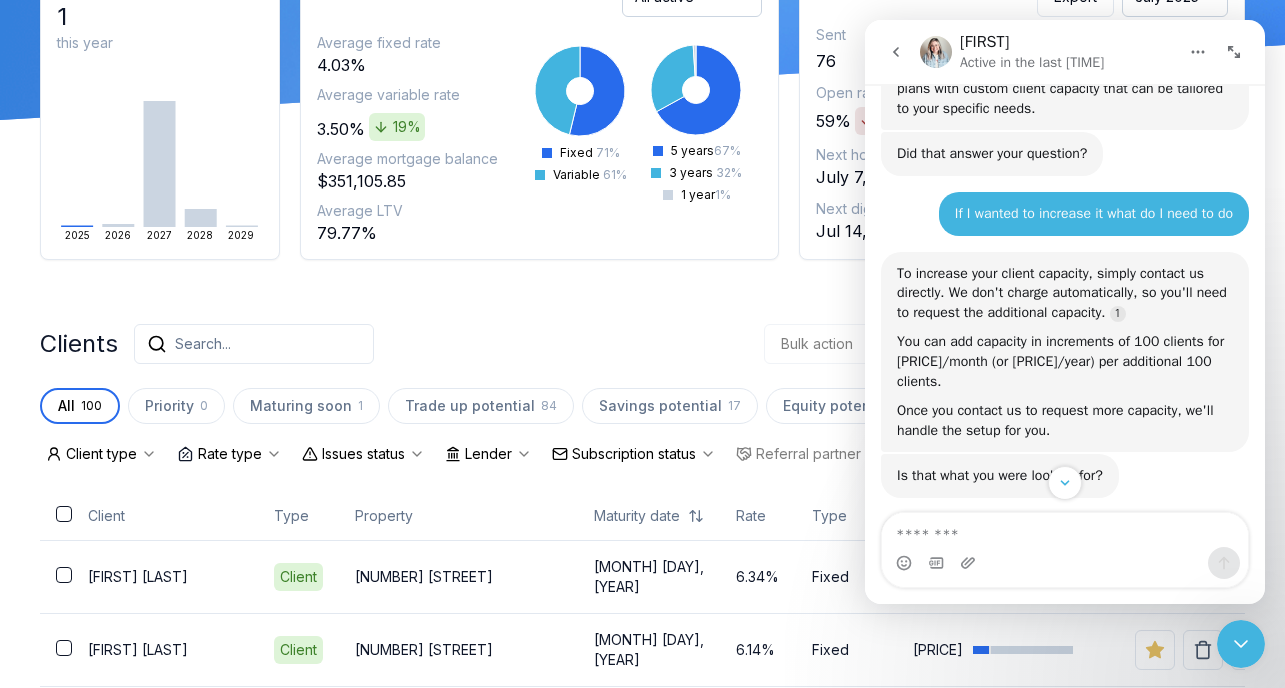click 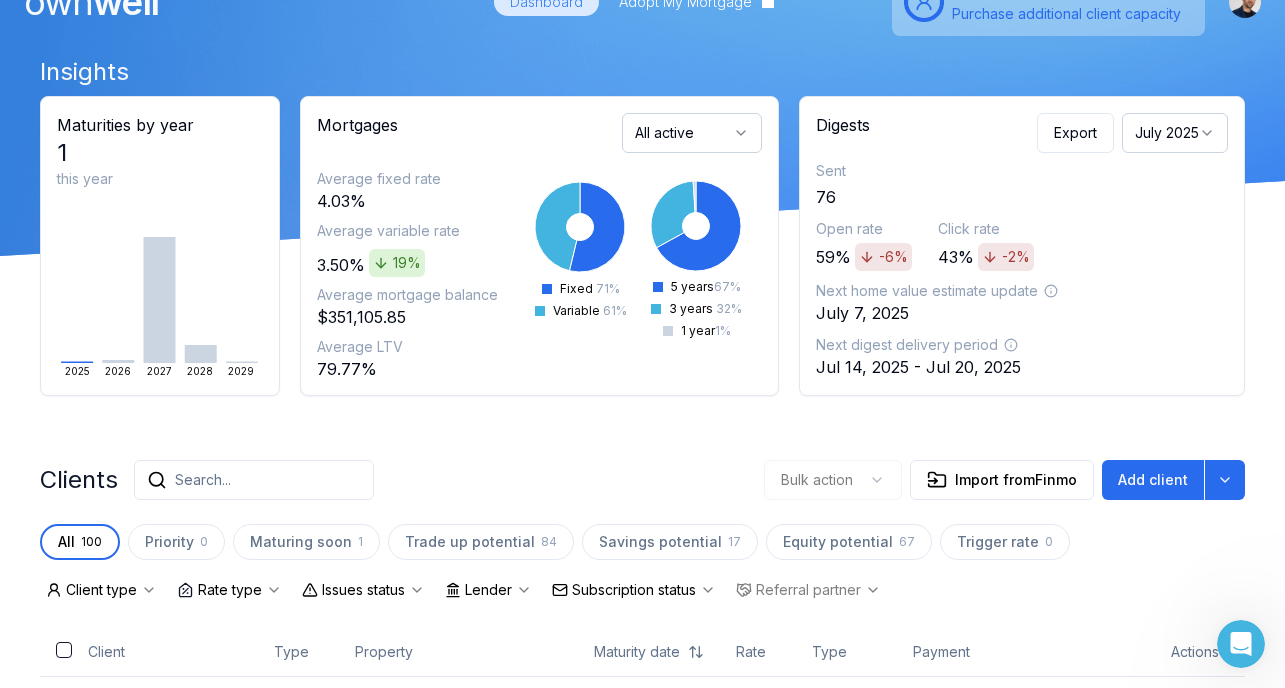 scroll, scrollTop: 0, scrollLeft: 0, axis: both 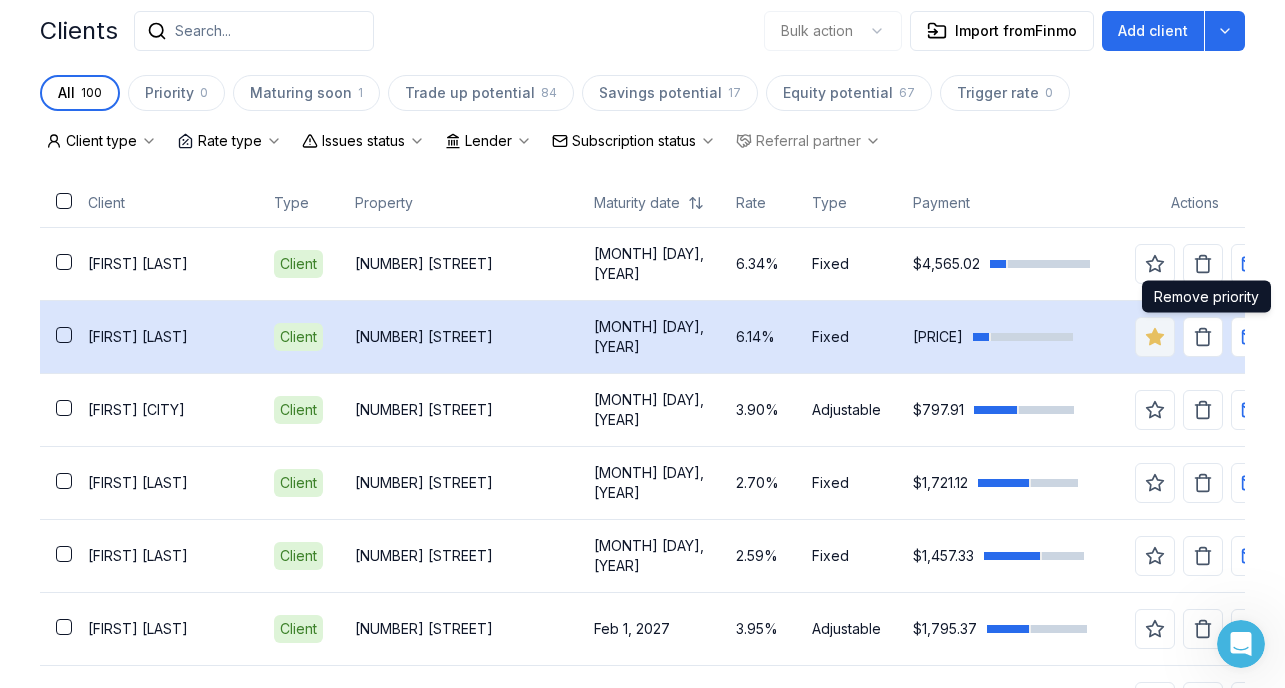 click 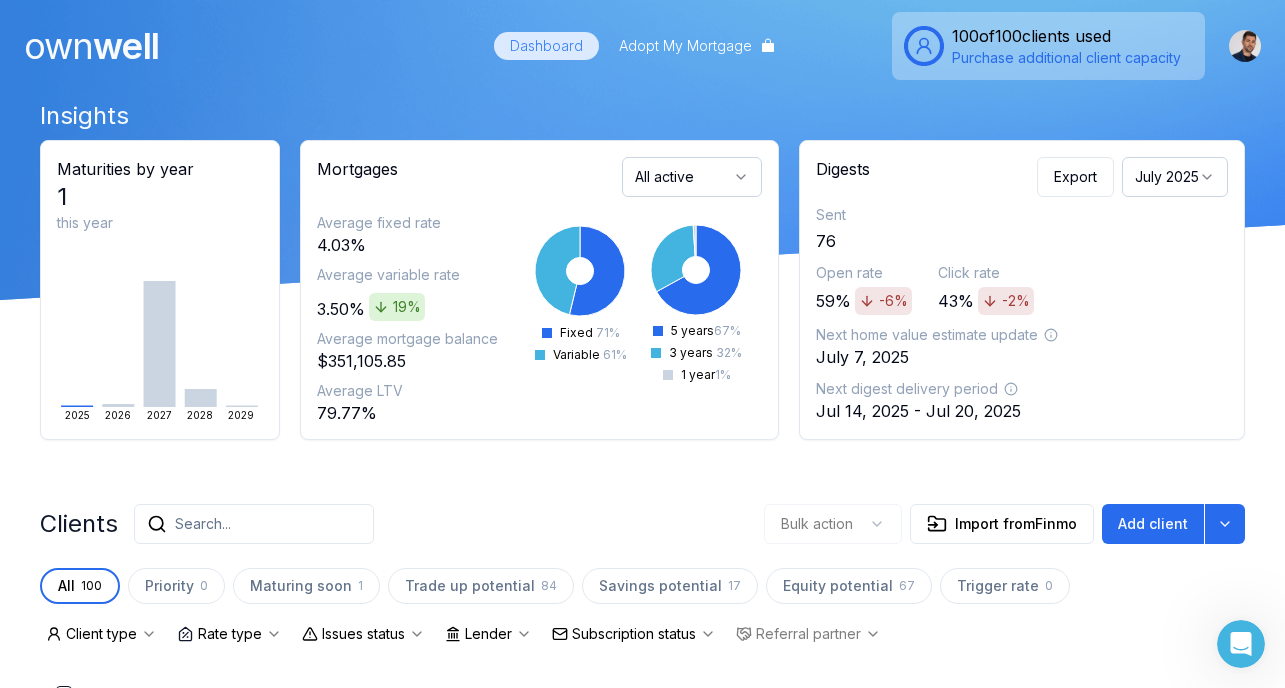 scroll, scrollTop: 0, scrollLeft: 0, axis: both 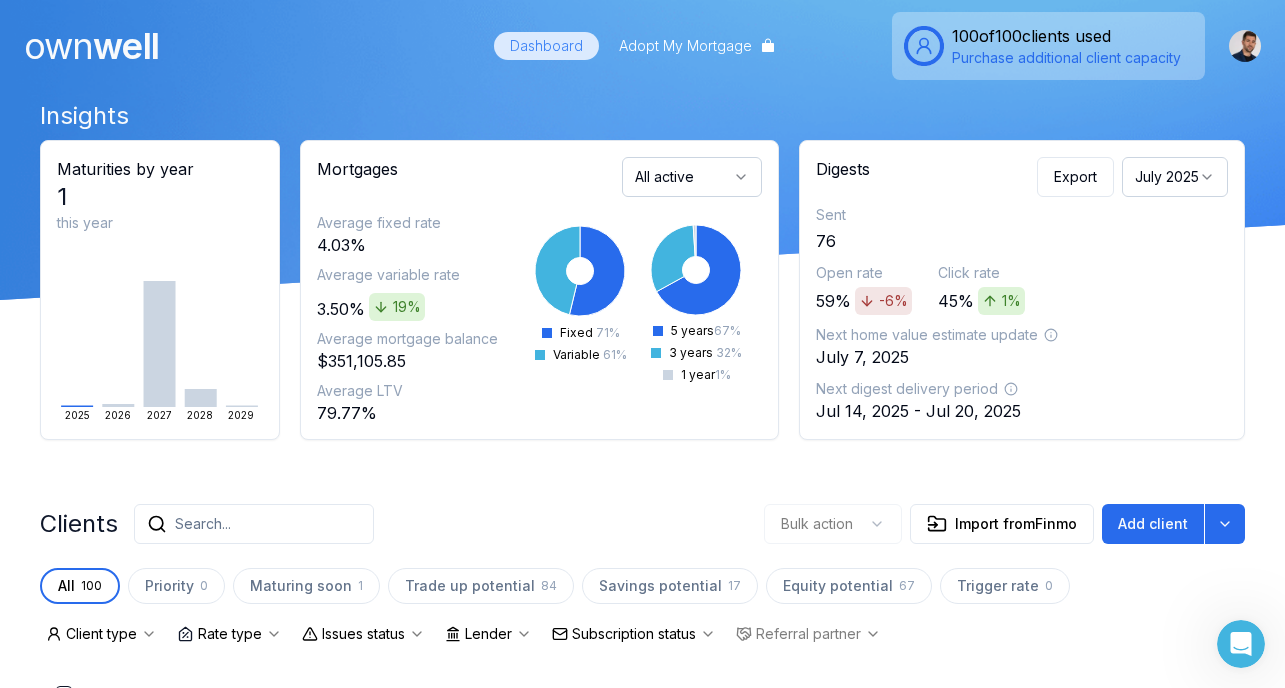 click at bounding box center [1245, 46] 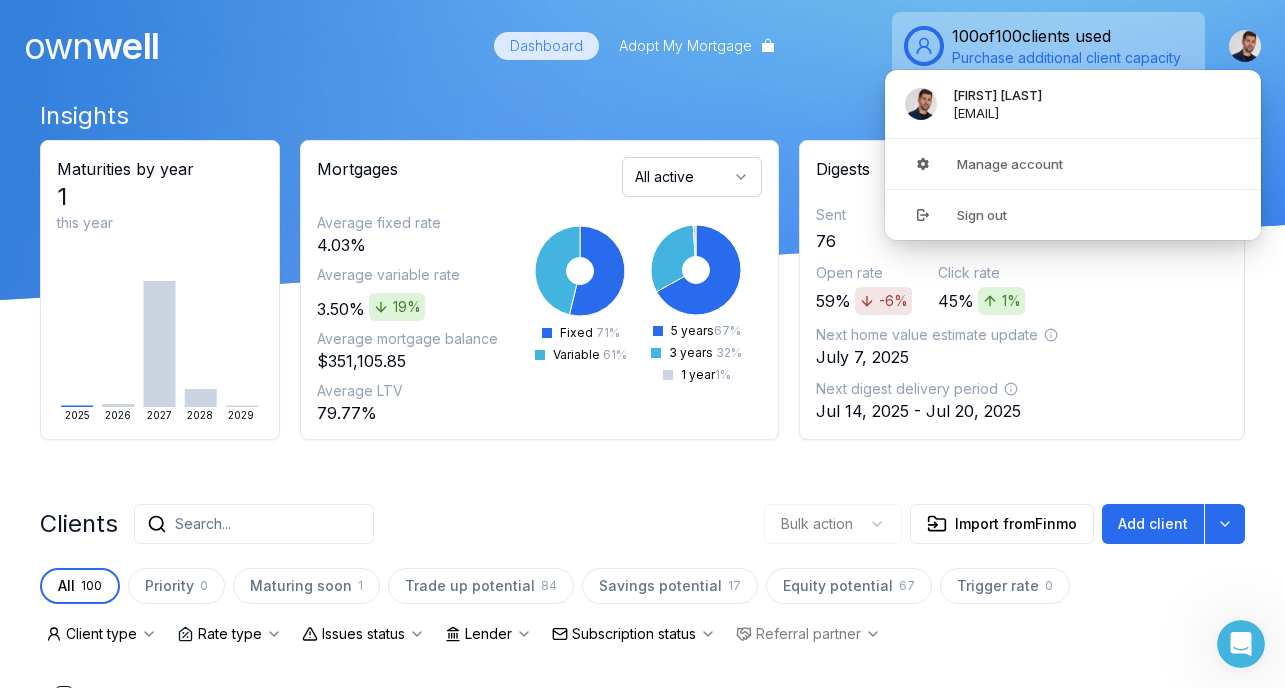 click on "[EMAIL]" at bounding box center (997, 113) 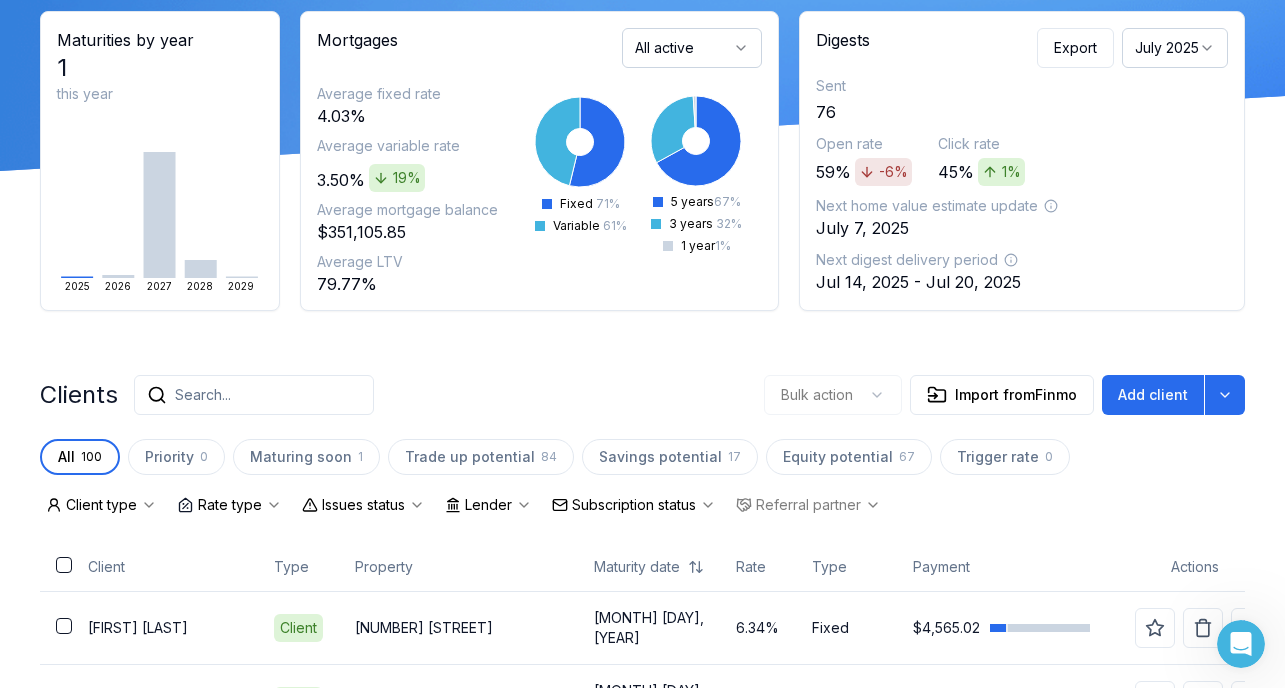 scroll, scrollTop: 287, scrollLeft: 0, axis: vertical 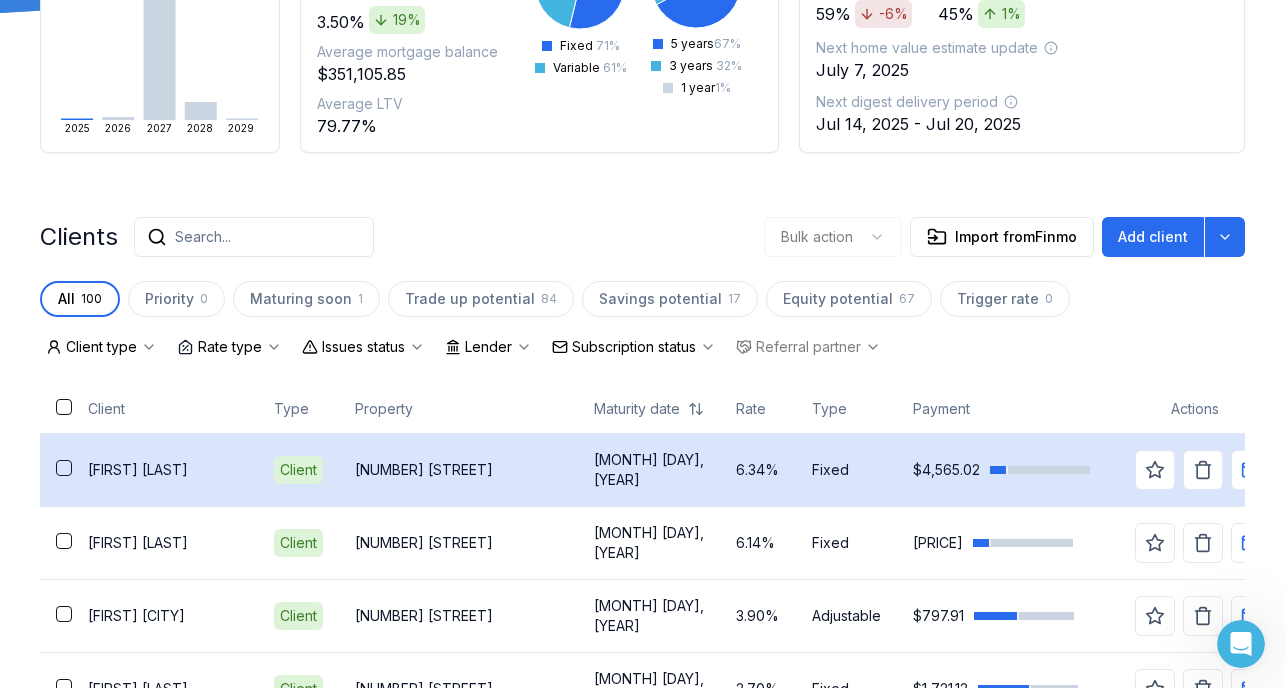 click on "Brett   Bilon" at bounding box center (165, 470) 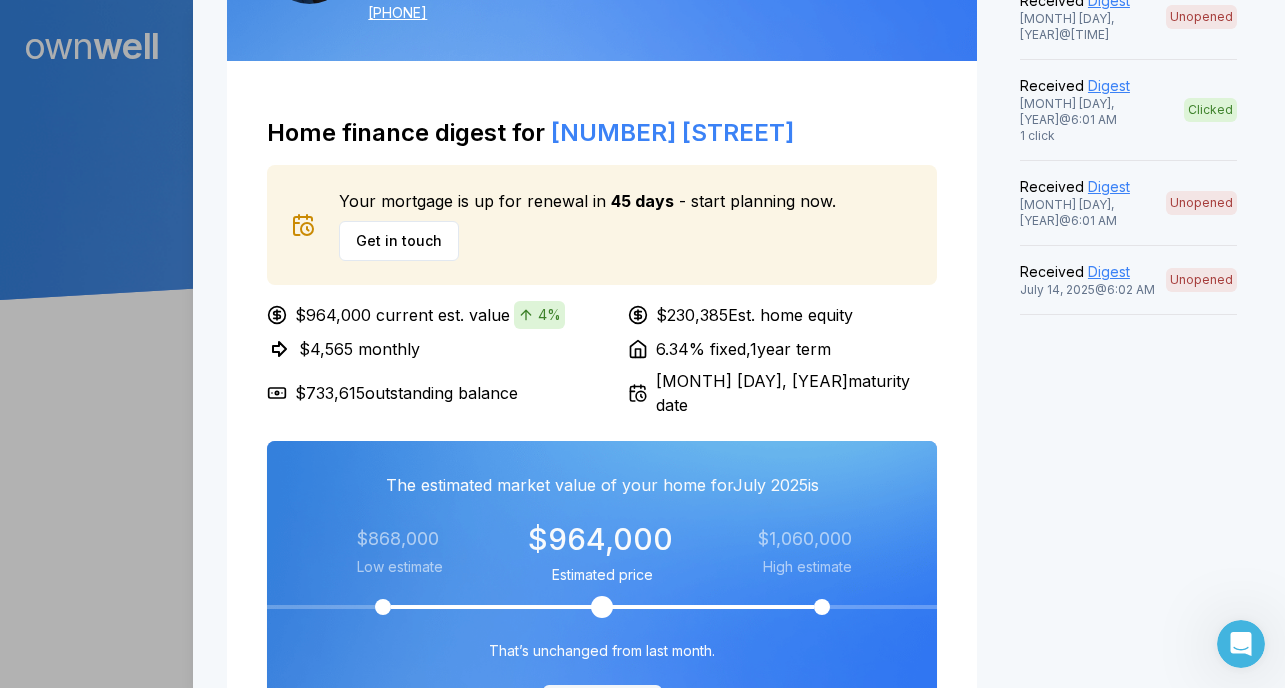 scroll, scrollTop: 716, scrollLeft: 0, axis: vertical 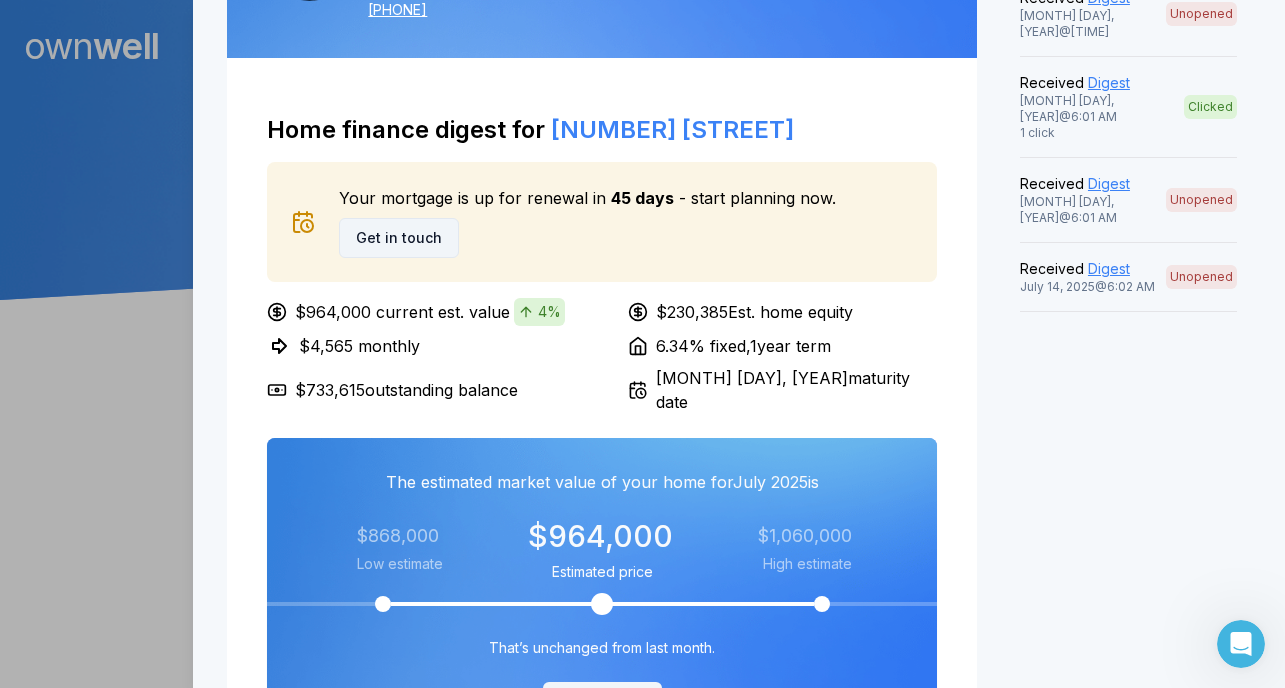 click on "Get in touch" at bounding box center (399, 238) 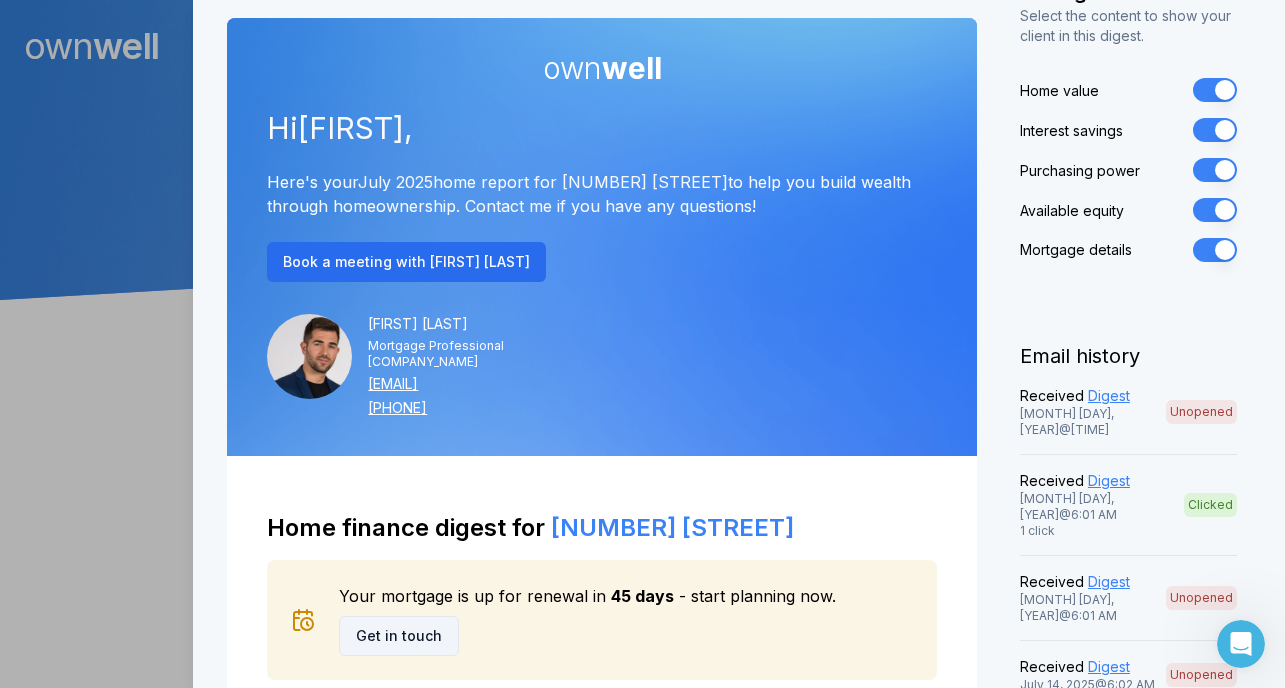 scroll, scrollTop: 500, scrollLeft: 0, axis: vertical 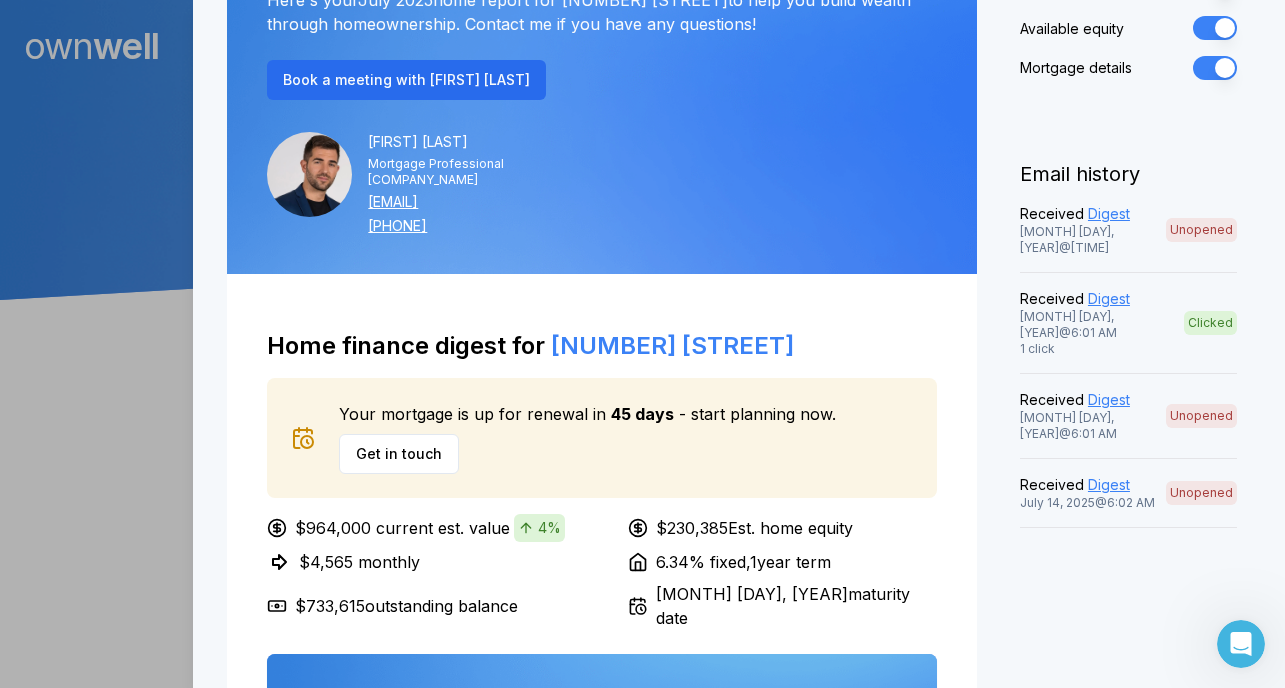 click on "Digest" at bounding box center [1109, 485] 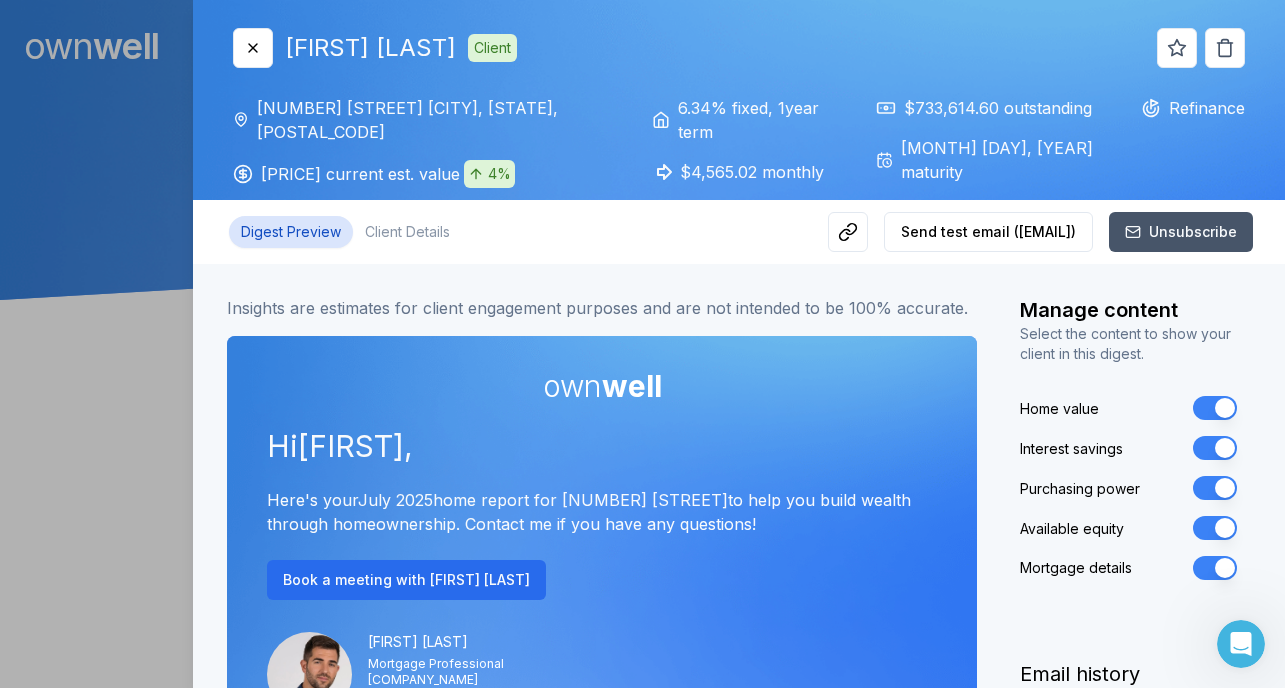 scroll, scrollTop: 0, scrollLeft: 0, axis: both 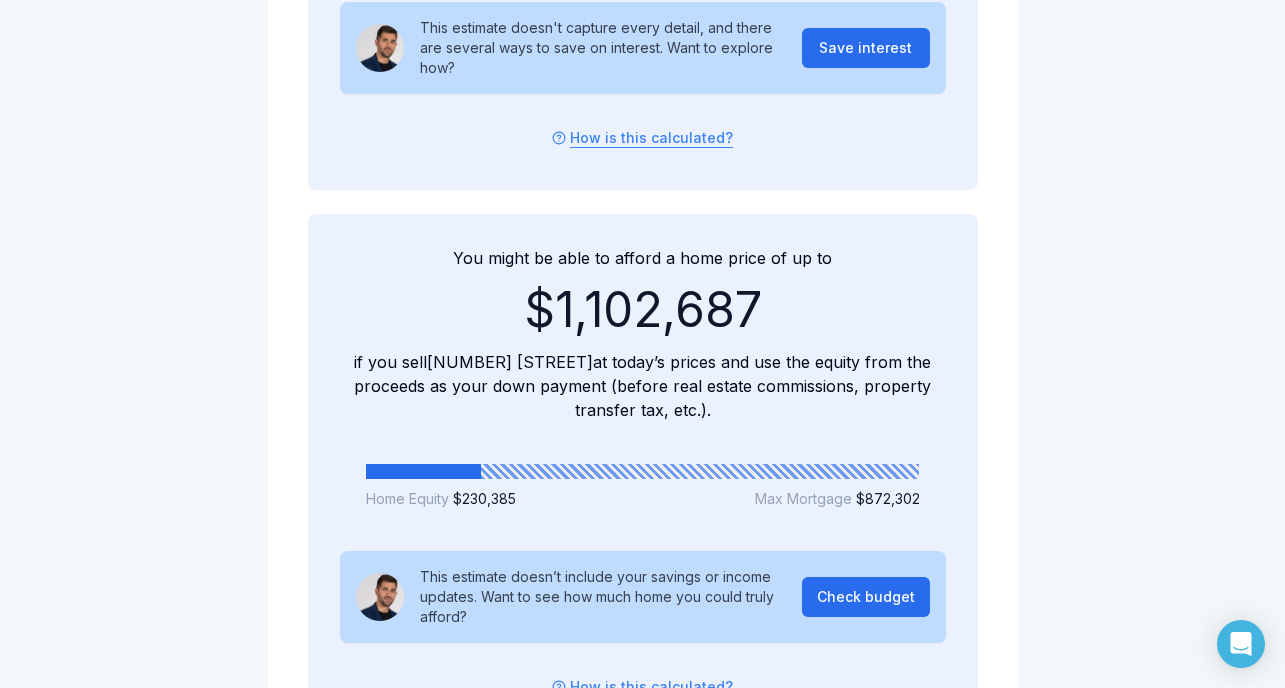 click on "How is this calculated?" at bounding box center [643, 138] 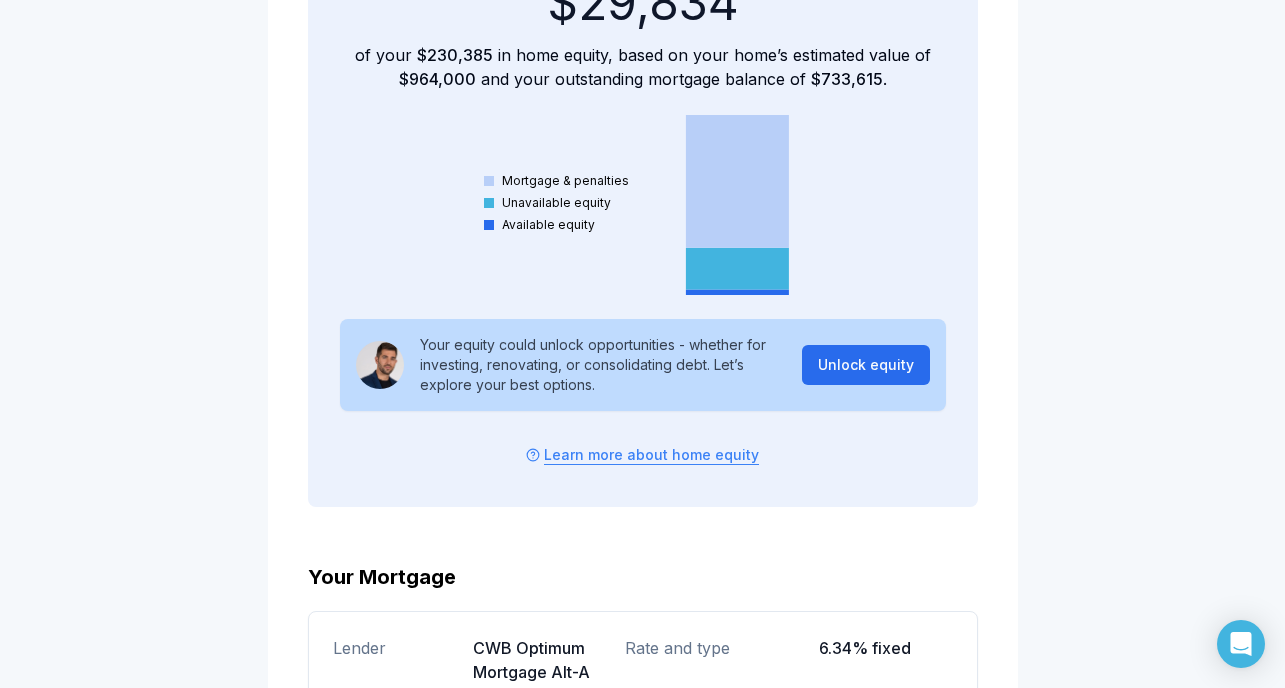 scroll, scrollTop: 3043, scrollLeft: 0, axis: vertical 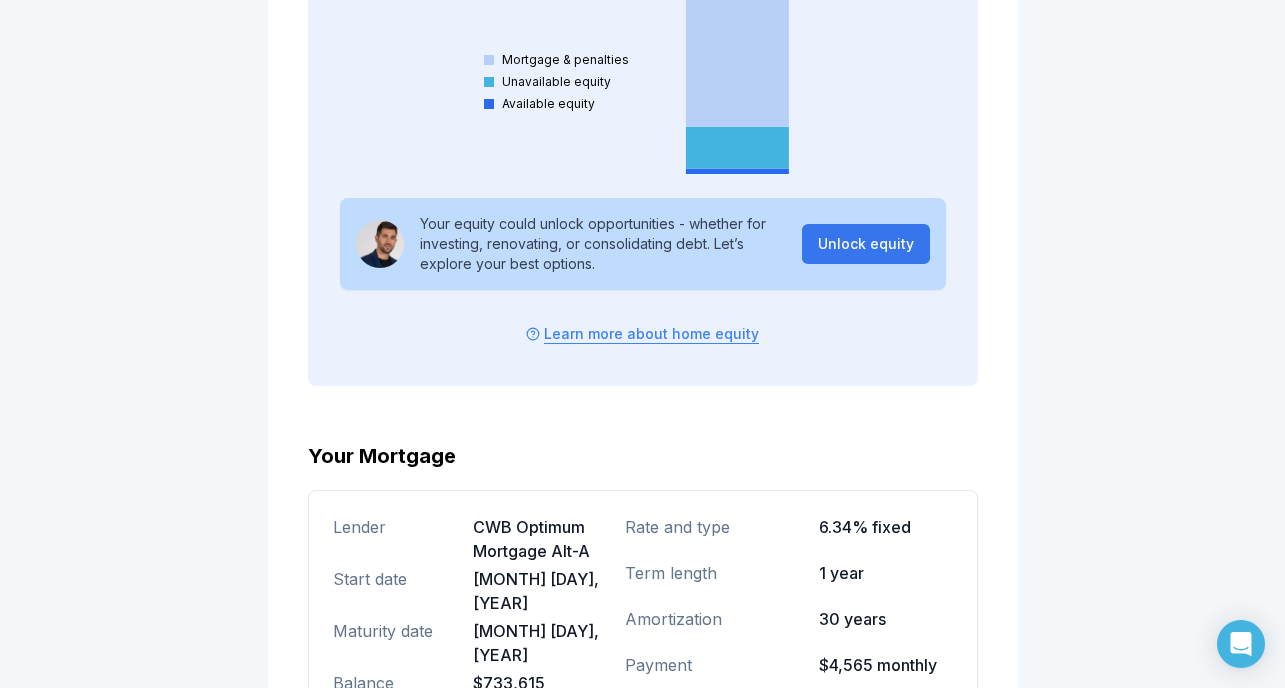 click on "Unlock equity" at bounding box center (866, 244) 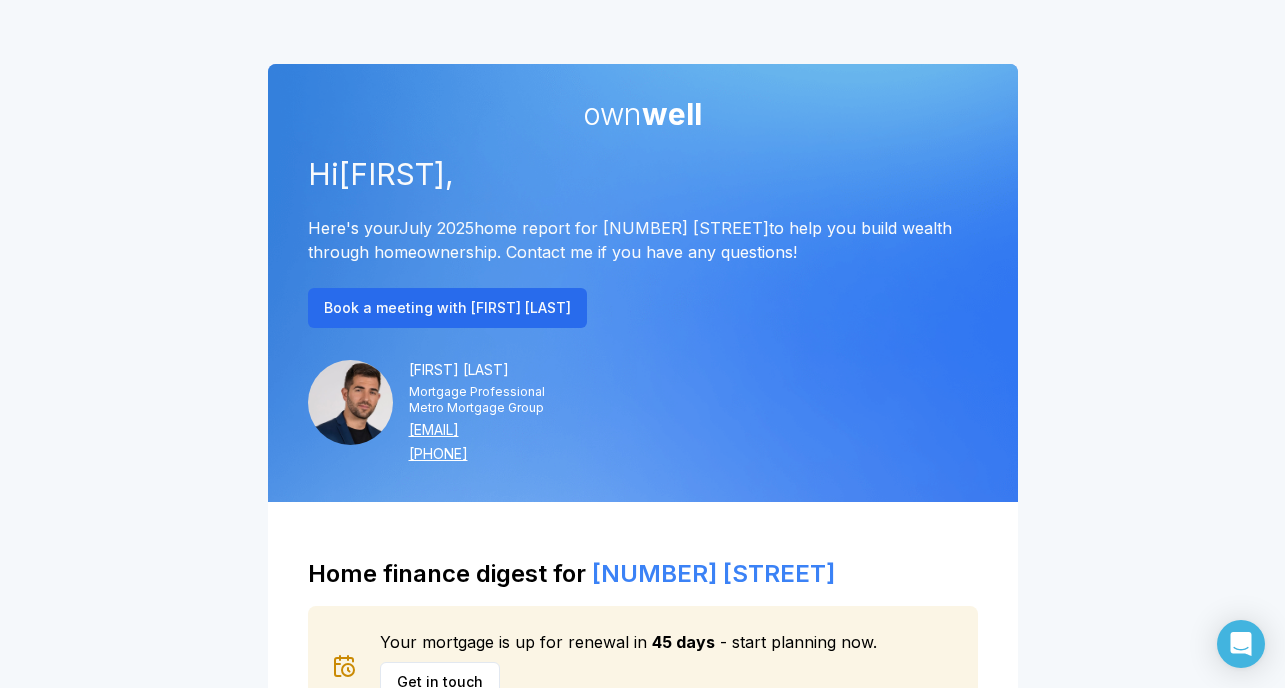 scroll, scrollTop: 0, scrollLeft: 0, axis: both 